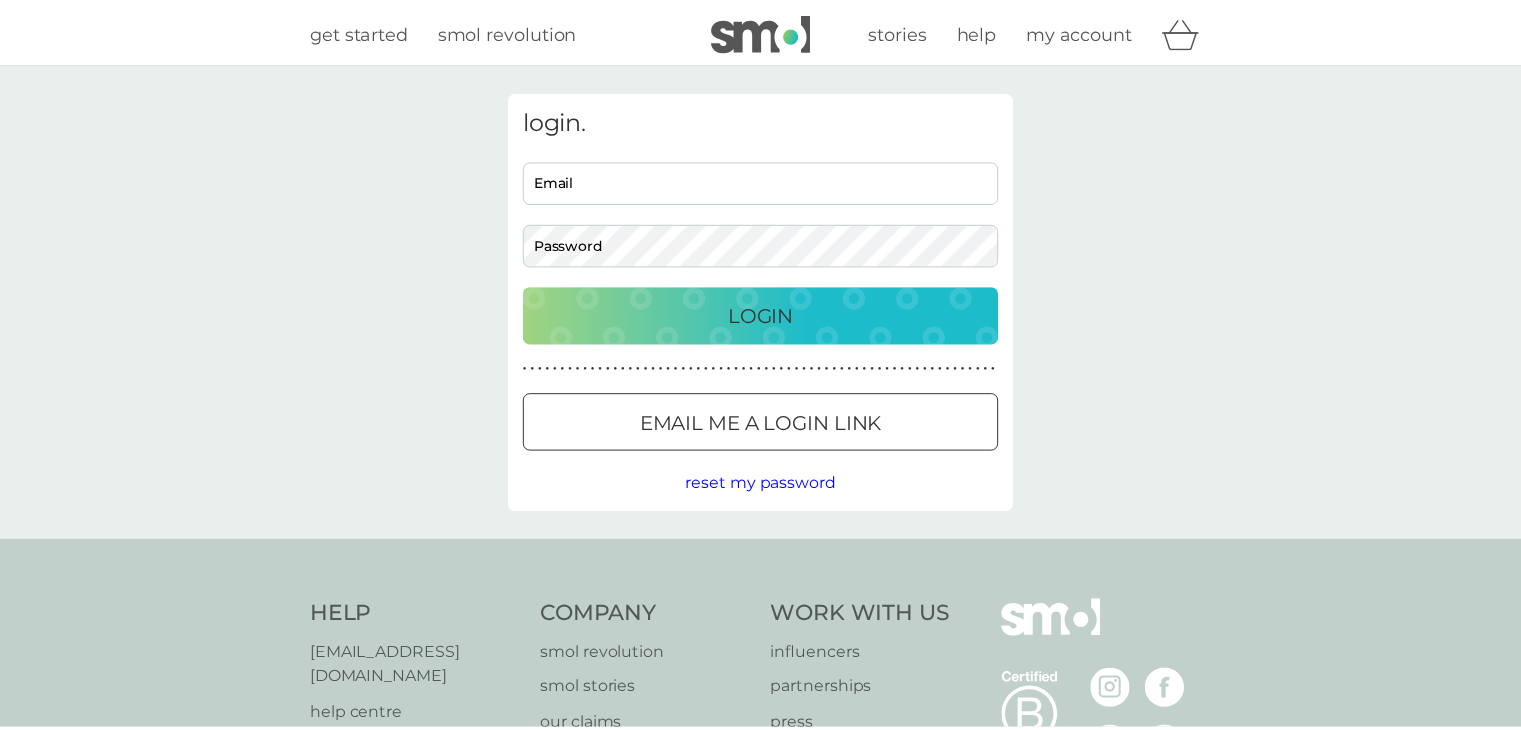 scroll, scrollTop: 0, scrollLeft: 0, axis: both 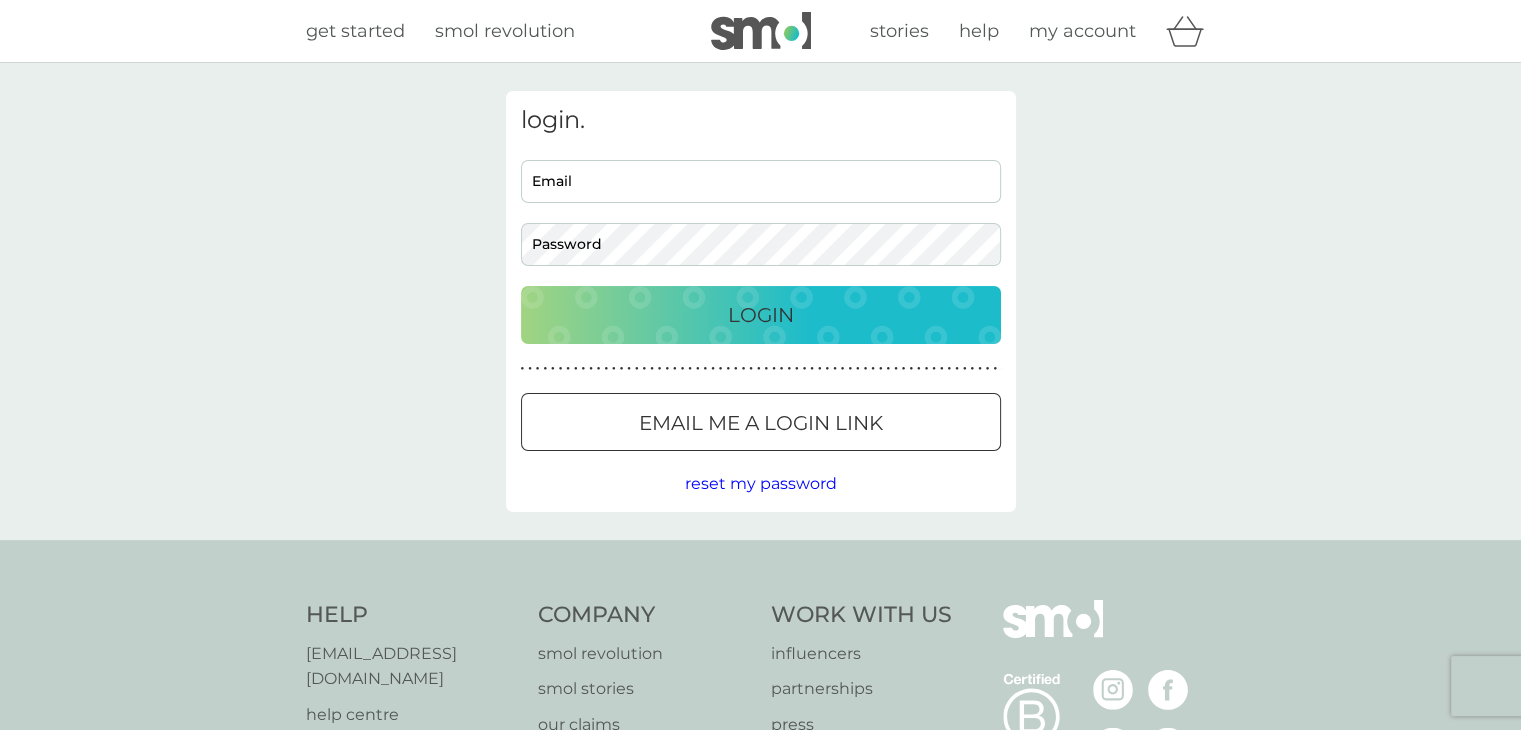 click on "get started smol revolution stories help my account login. Email Password Login ● ● ● ● ● ● ● ● ● ● ● ● ● ● ● ● ● ● ● ● ● ● ● ● ● ● ● ● ● ● ● ● ● ● ● ● ● ● ● ● ● ● ● ● ● ● ● ● ● ● ● ● ● ● ● ● ● ● ● ● ● ● ● ● ● ● ● ● ● ● Email me a login link reset my password Help [EMAIL_ADDRESS][DOMAIN_NAME] help centre safety first carton recycling rinse and return Company smol revolution smol stories our claims our impact report modern slavery statement Work With Us influencers partnerships press careers hygiene poverty B Corp. © [DATE] - [DATE] smol limited [GEOGRAPHIC_DATA] Select a new location: [GEOGRAPHIC_DATA] [GEOGRAPHIC_DATA] privacy policy terms of service" at bounding box center (760, 507) 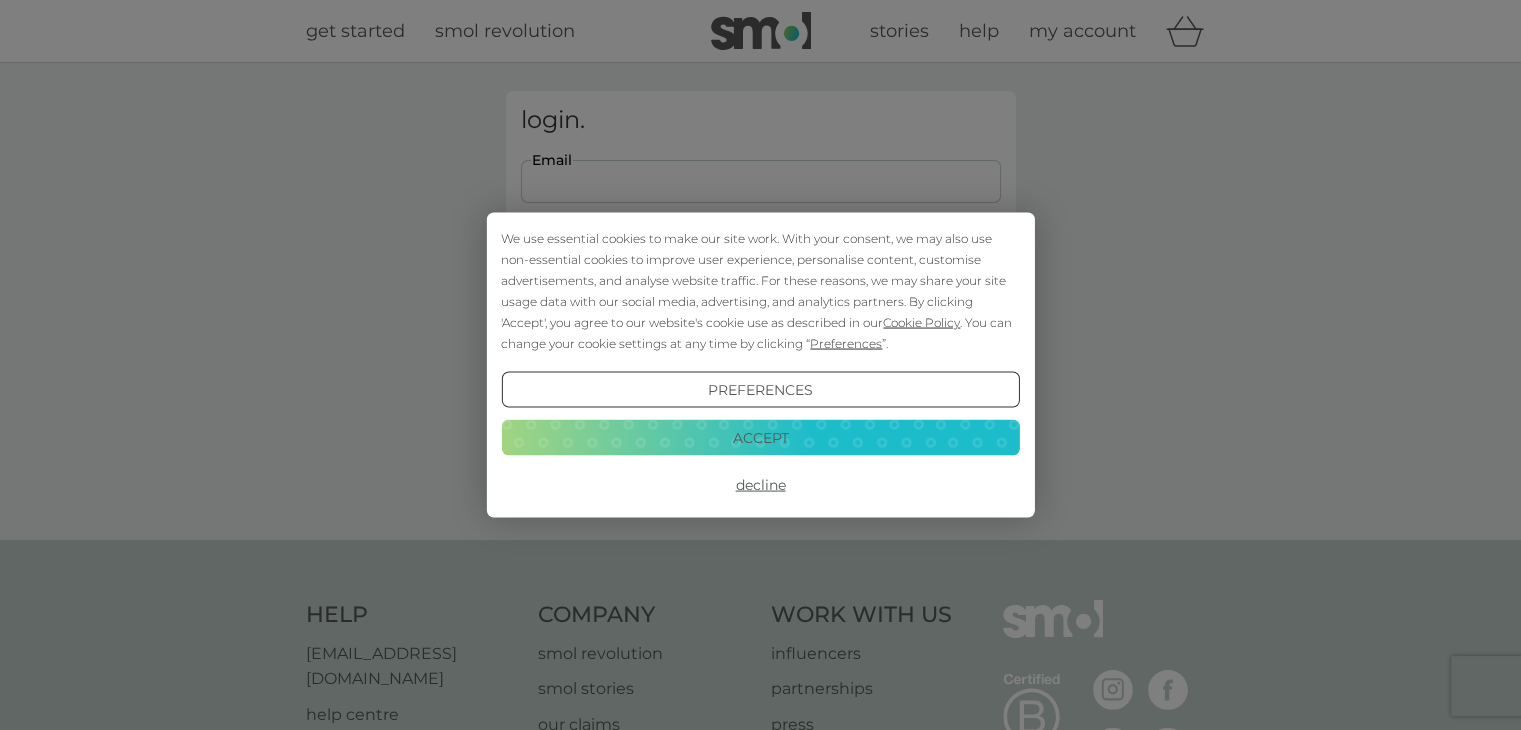 scroll, scrollTop: 0, scrollLeft: 0, axis: both 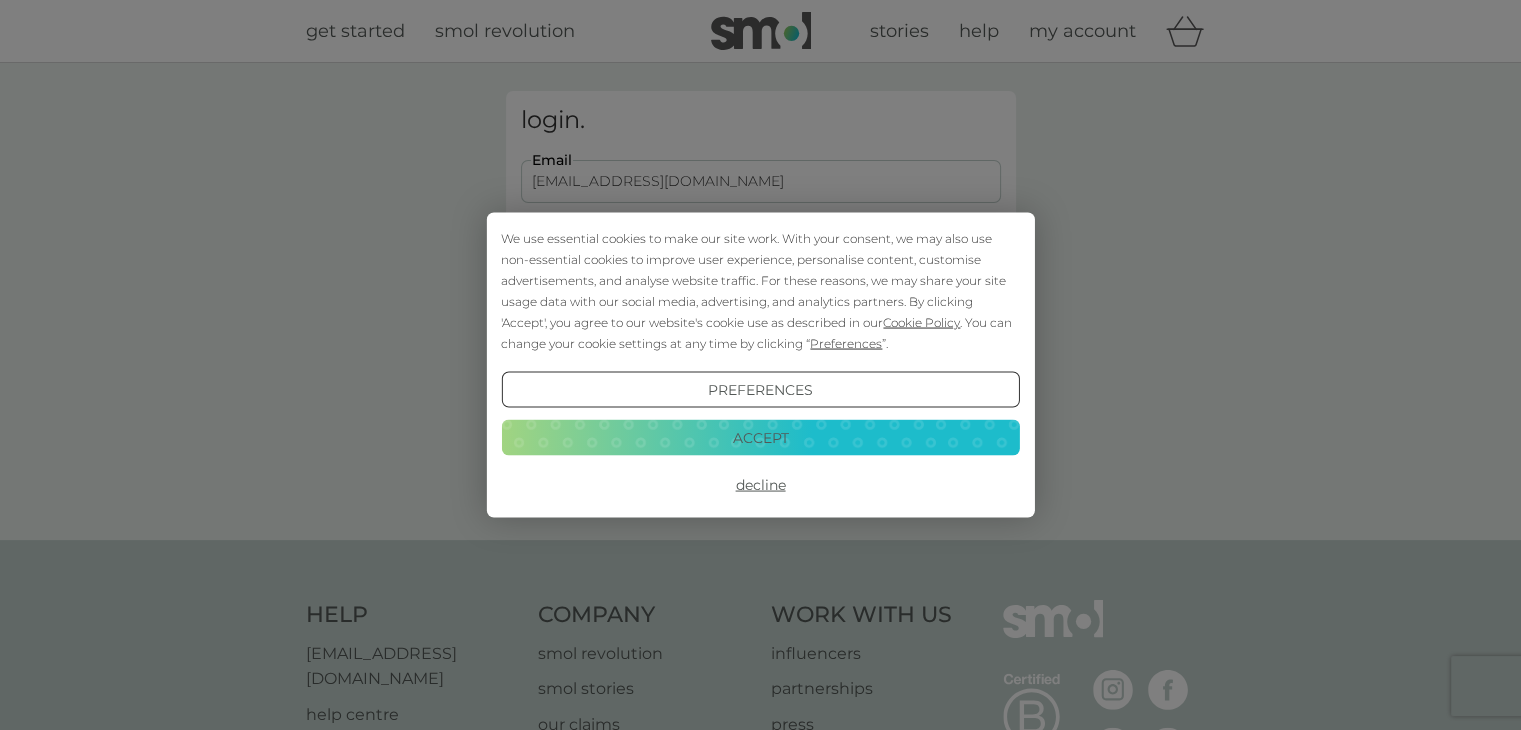 click on "Accept" at bounding box center [760, 437] 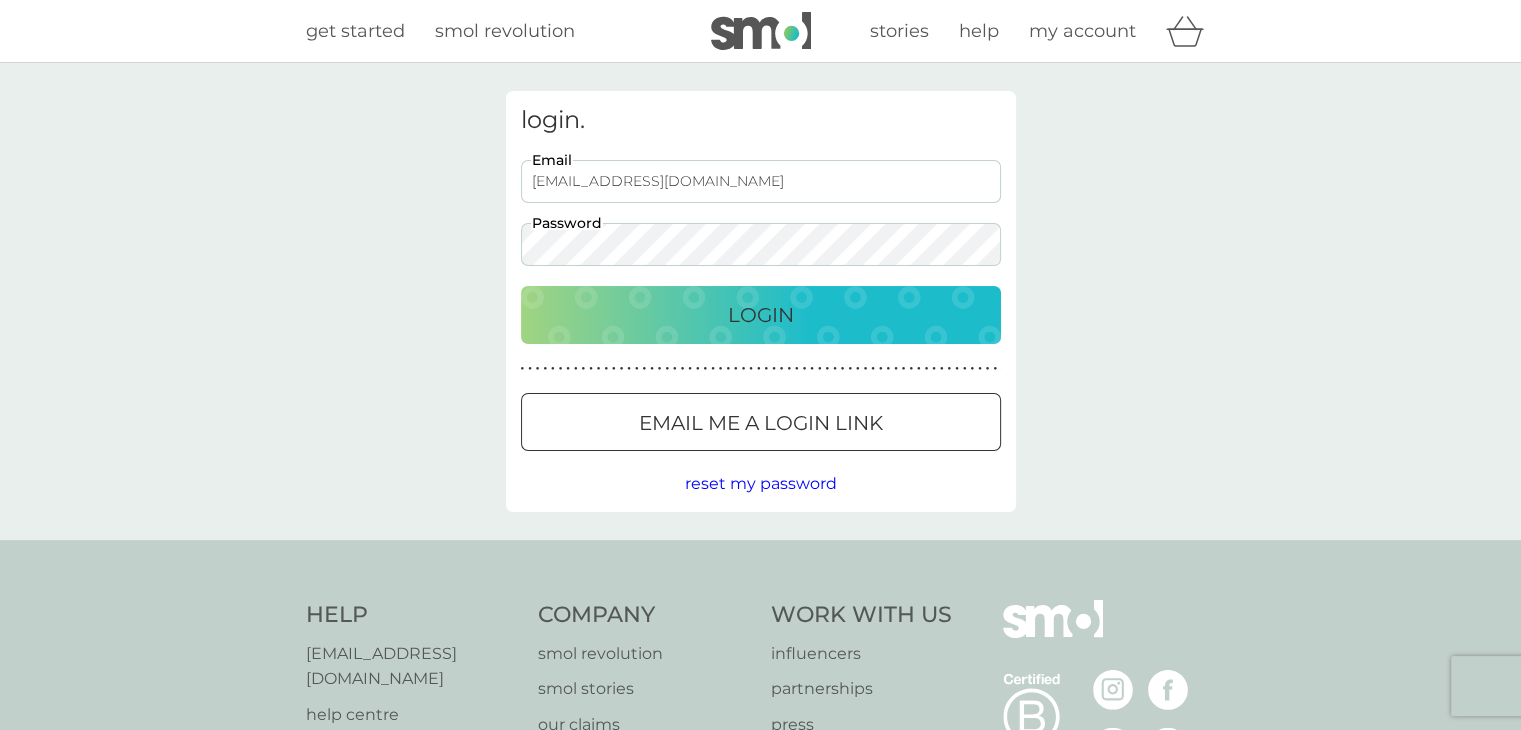 click on "Login" at bounding box center (761, 315) 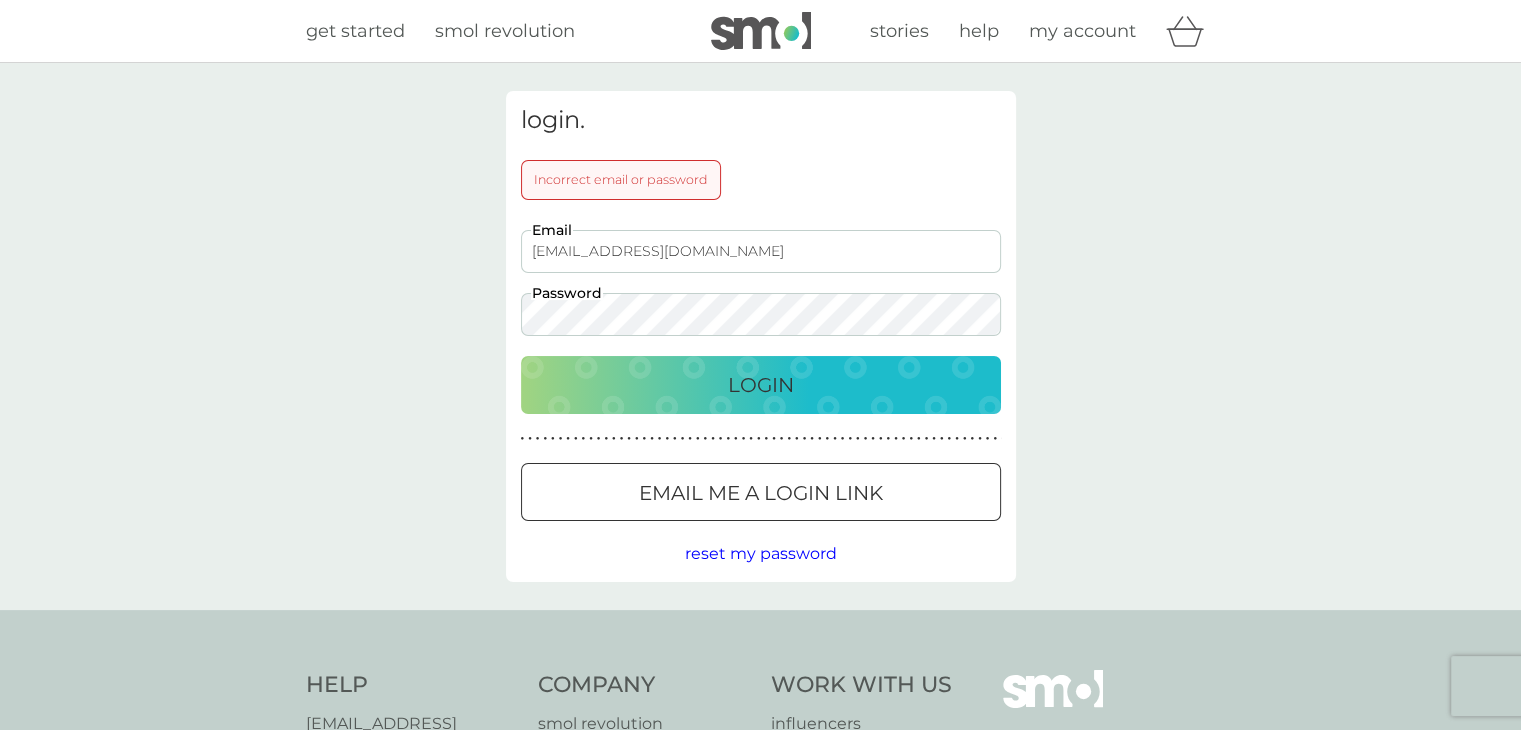 click on "Email me a login link" at bounding box center (761, 492) 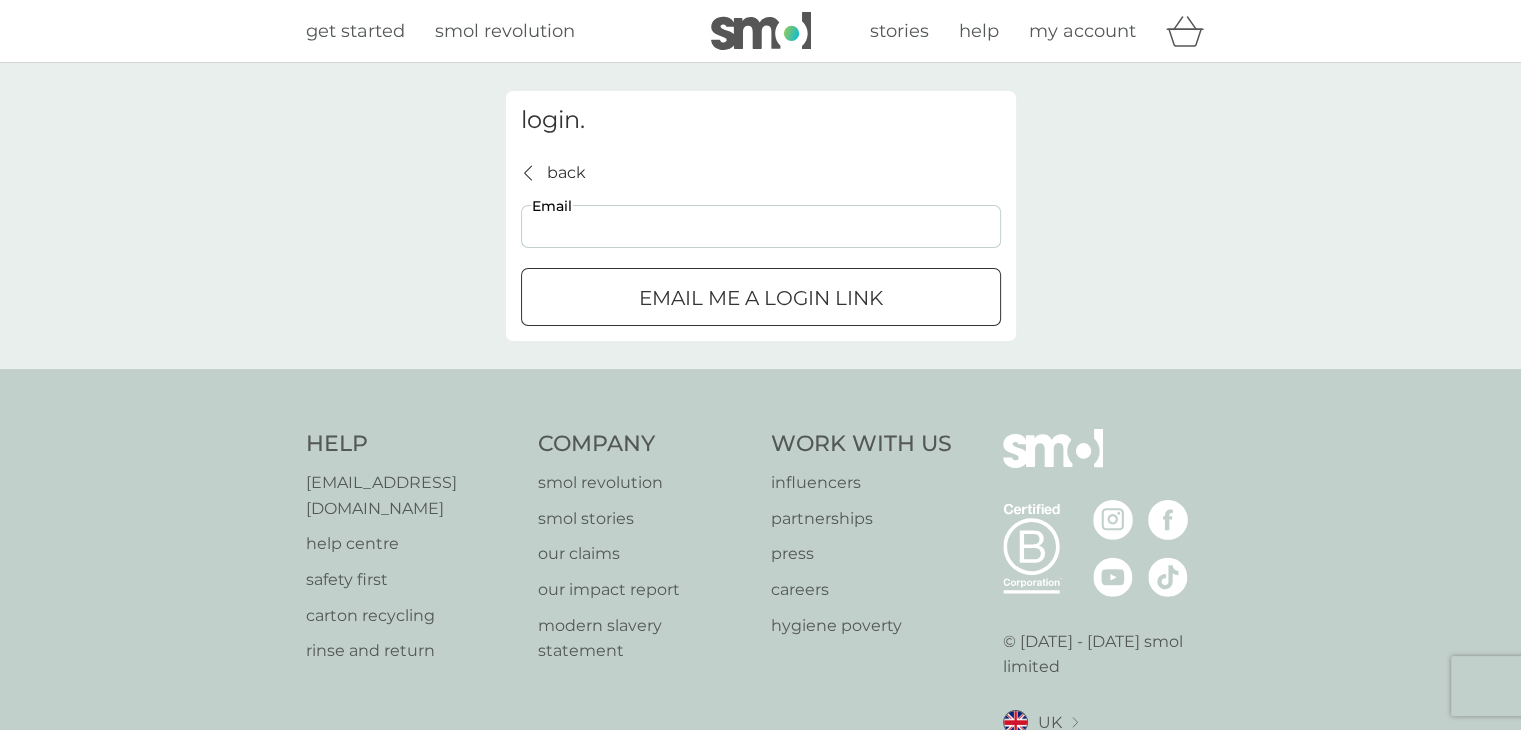 click on "Email" at bounding box center (761, 226) 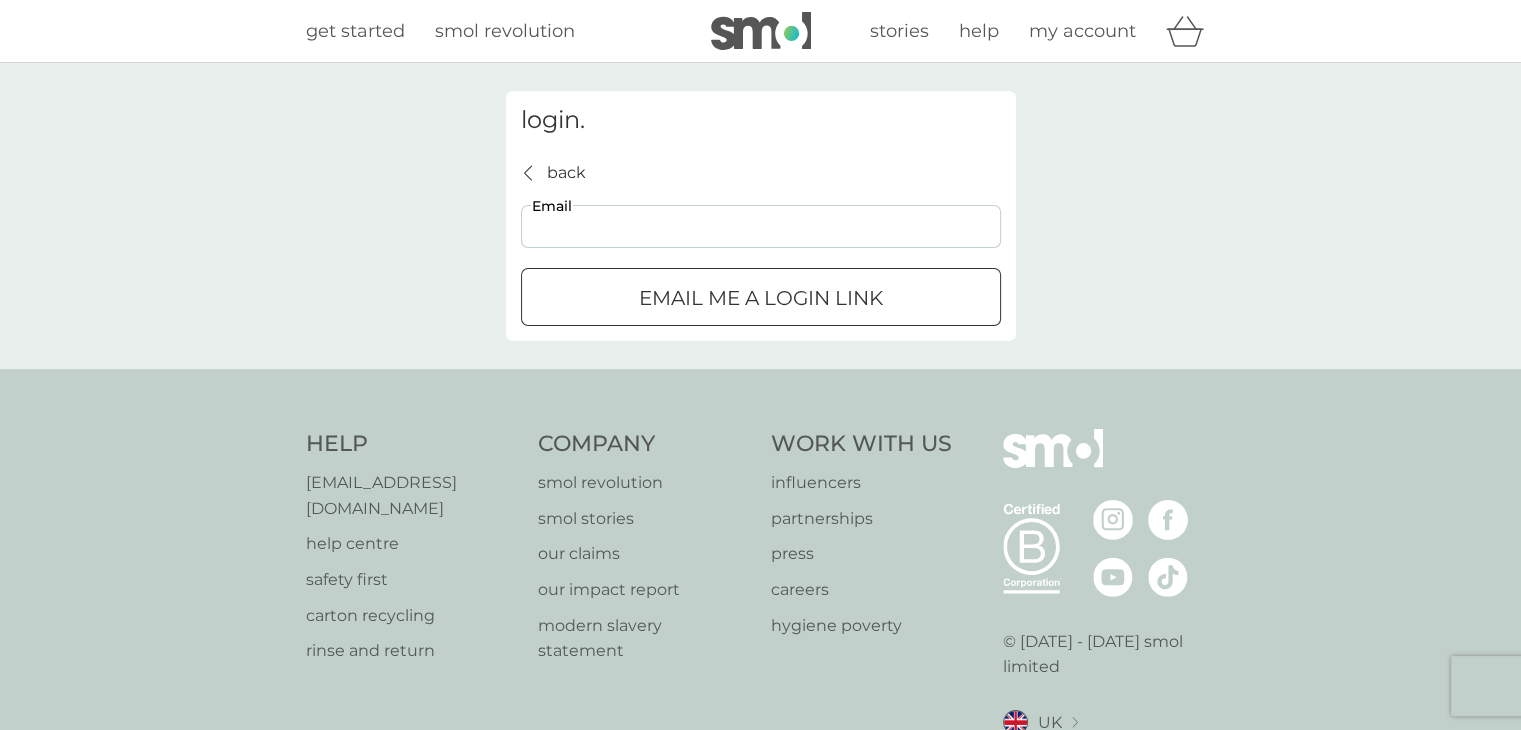 type on "mcecallaghan@gmail.com" 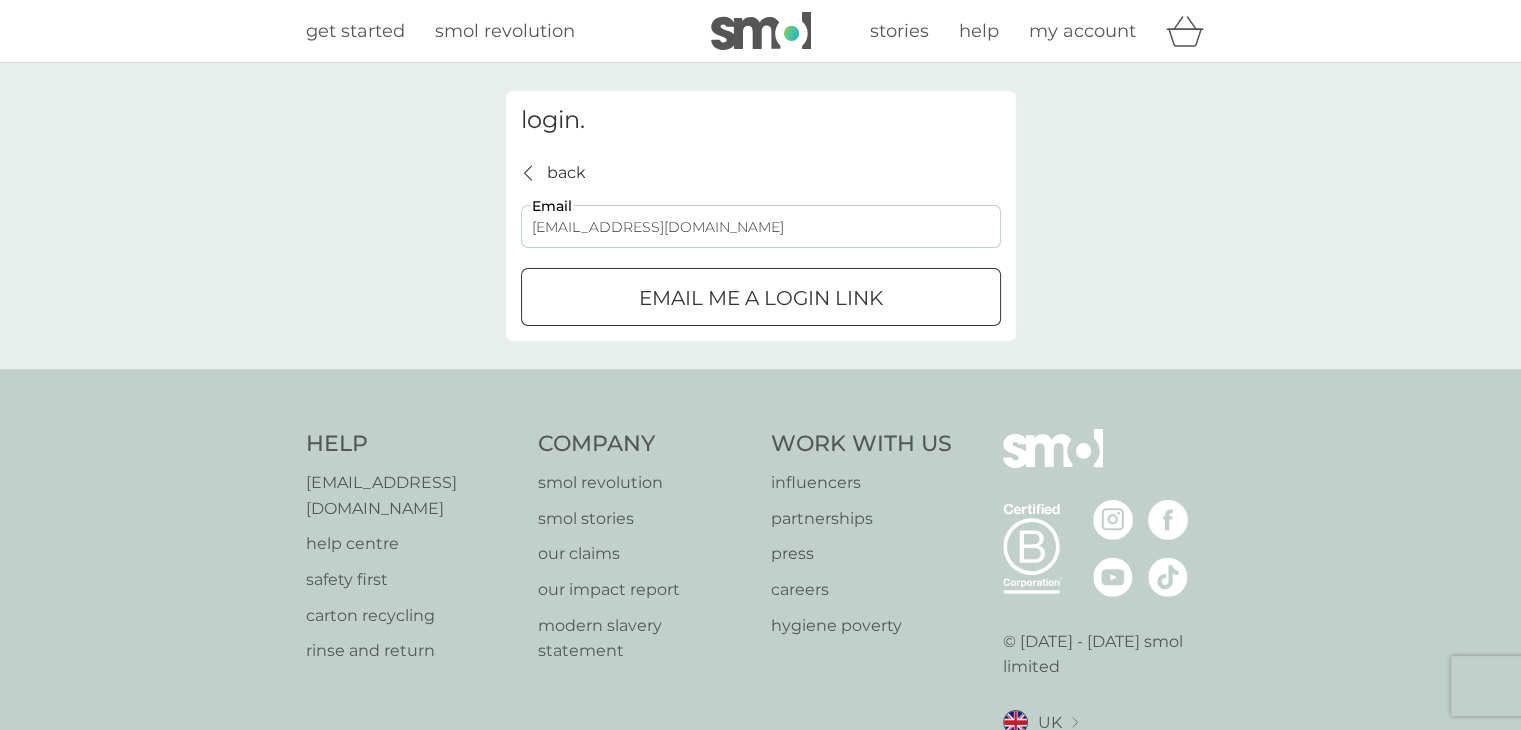 click on "Email me a login link" at bounding box center (761, 298) 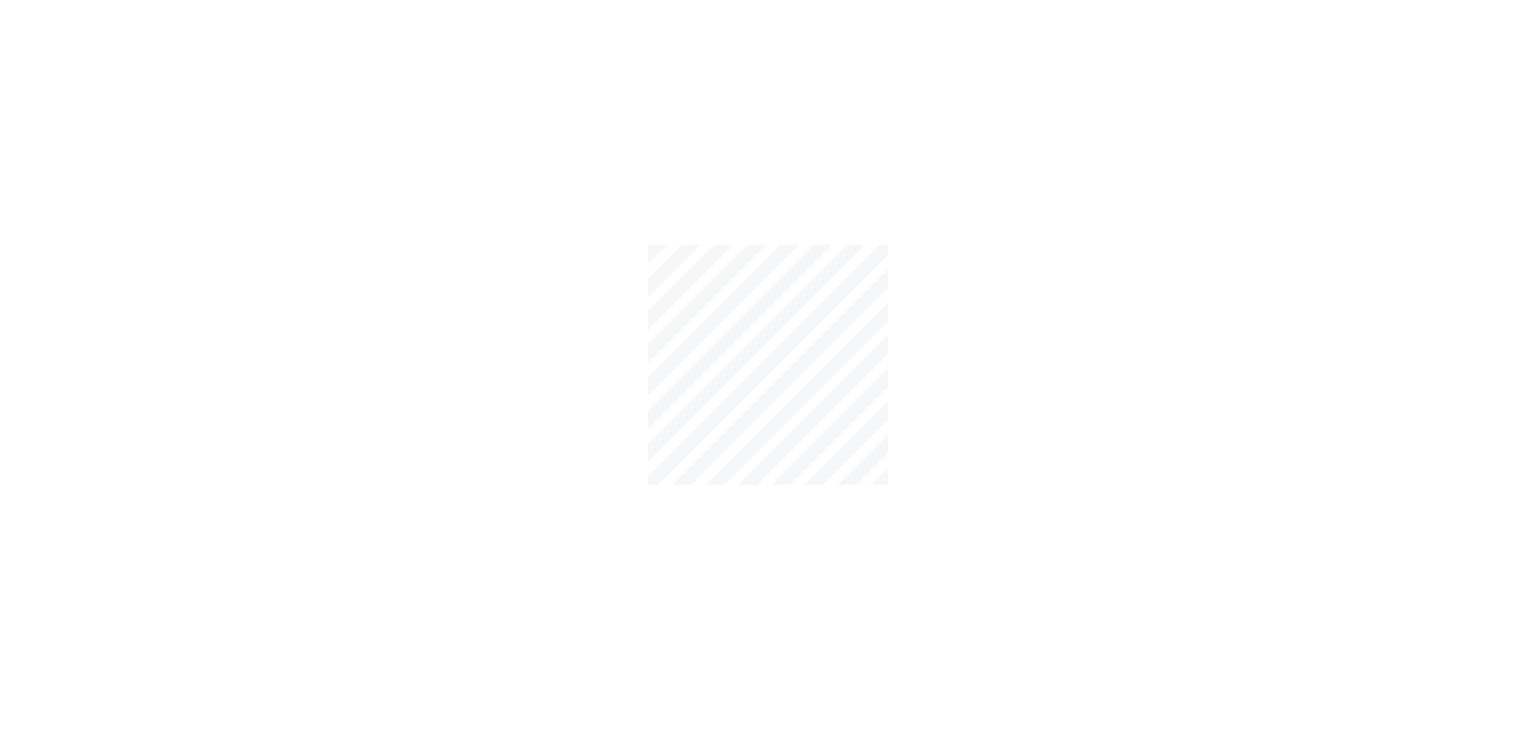 scroll, scrollTop: 0, scrollLeft: 0, axis: both 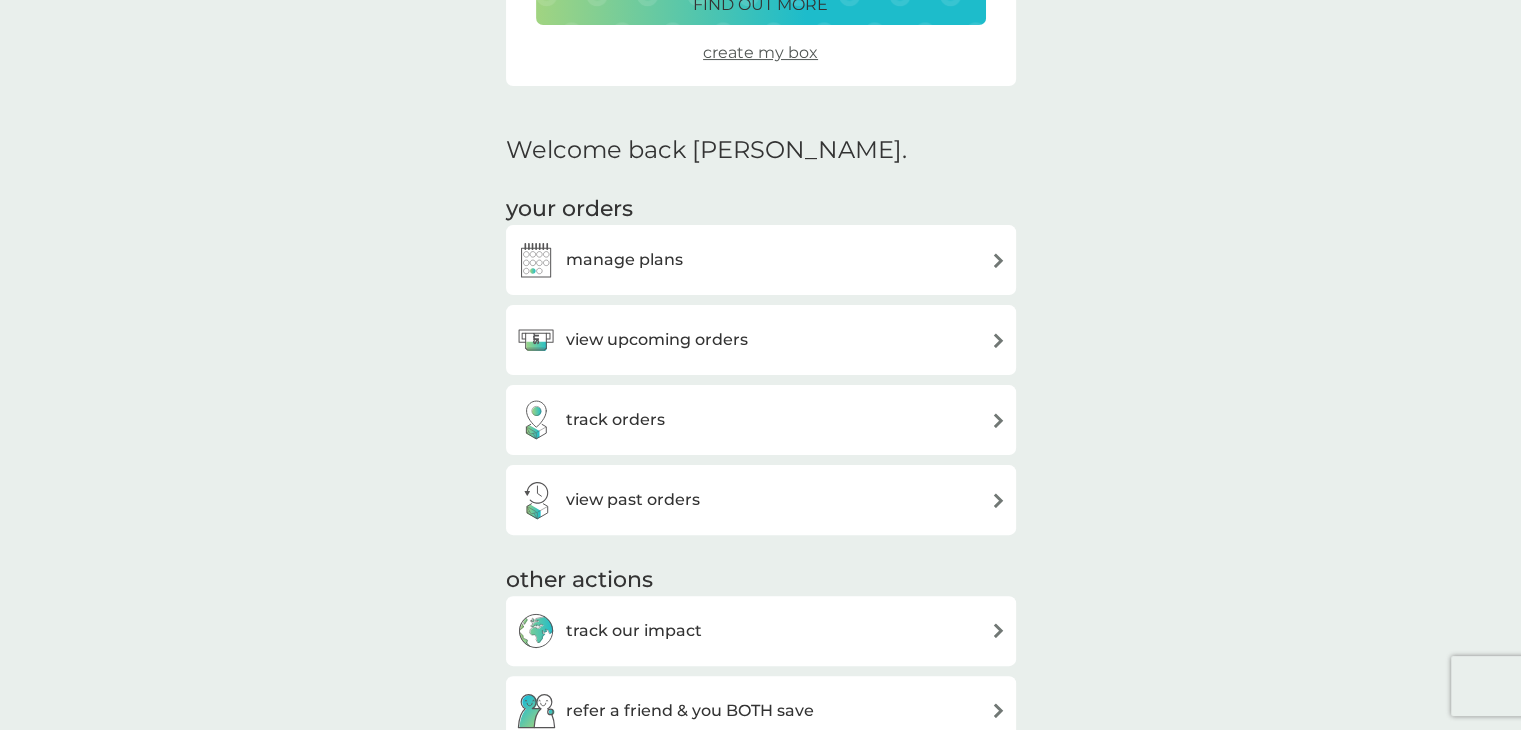 click on "view upcoming orders" at bounding box center (761, 340) 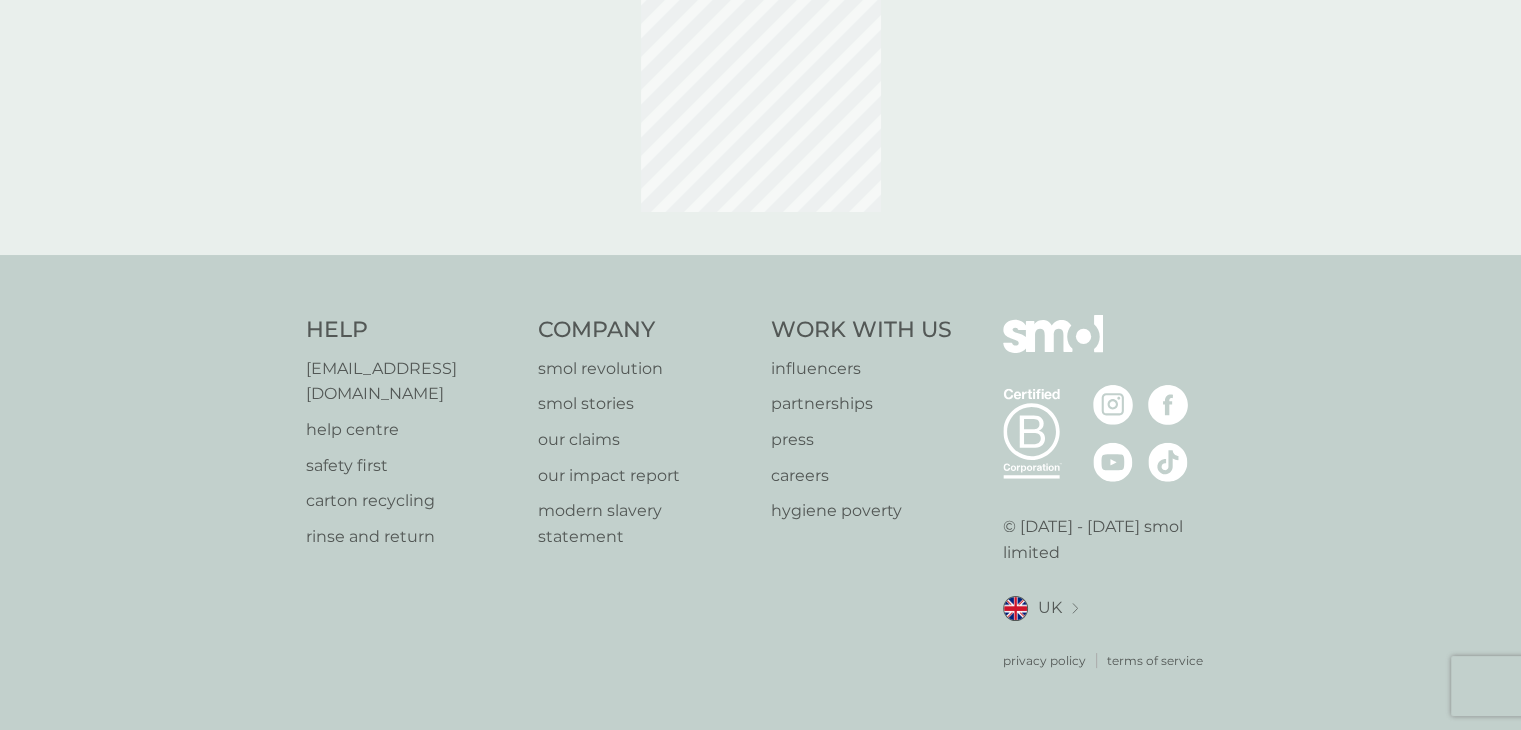 scroll, scrollTop: 0, scrollLeft: 0, axis: both 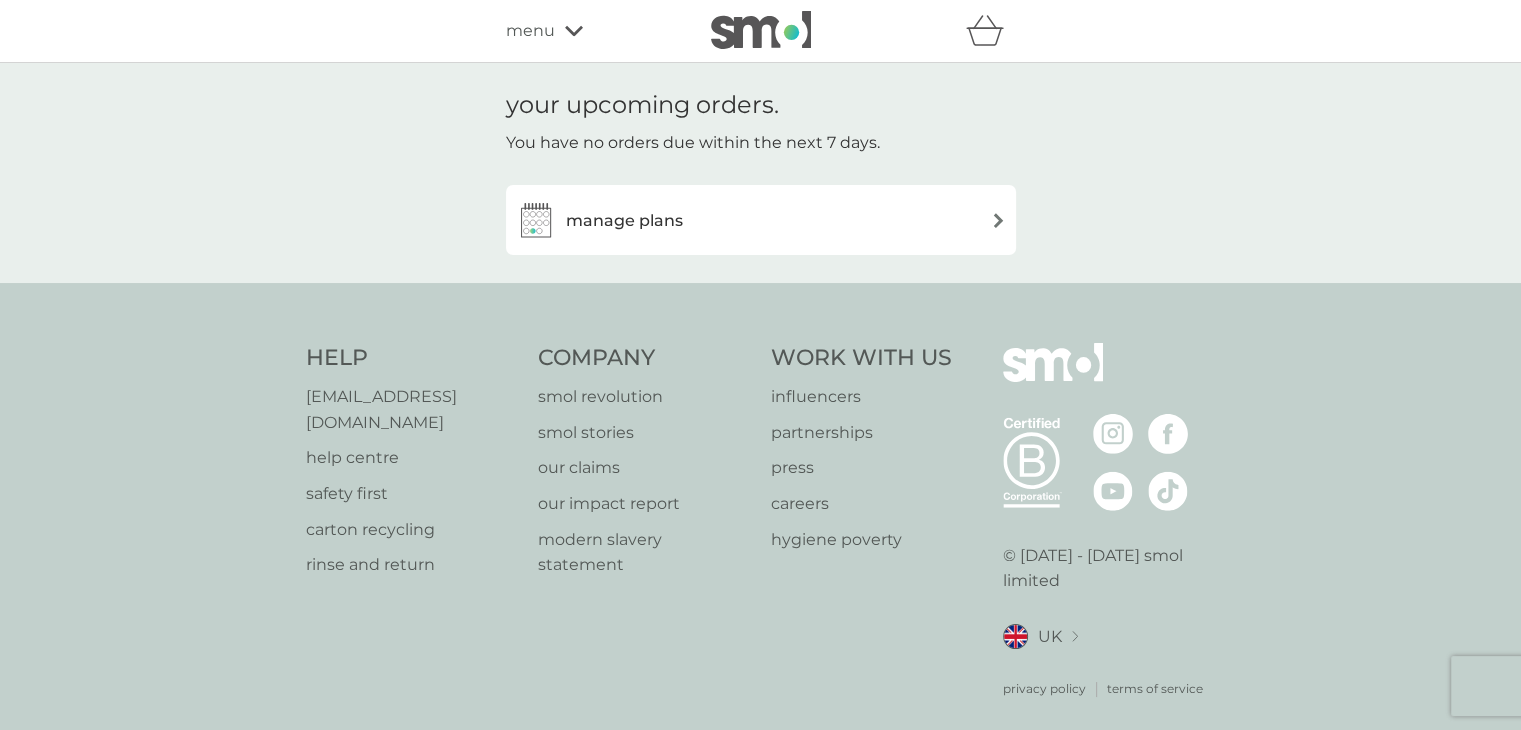click on "manage plans" at bounding box center [761, 220] 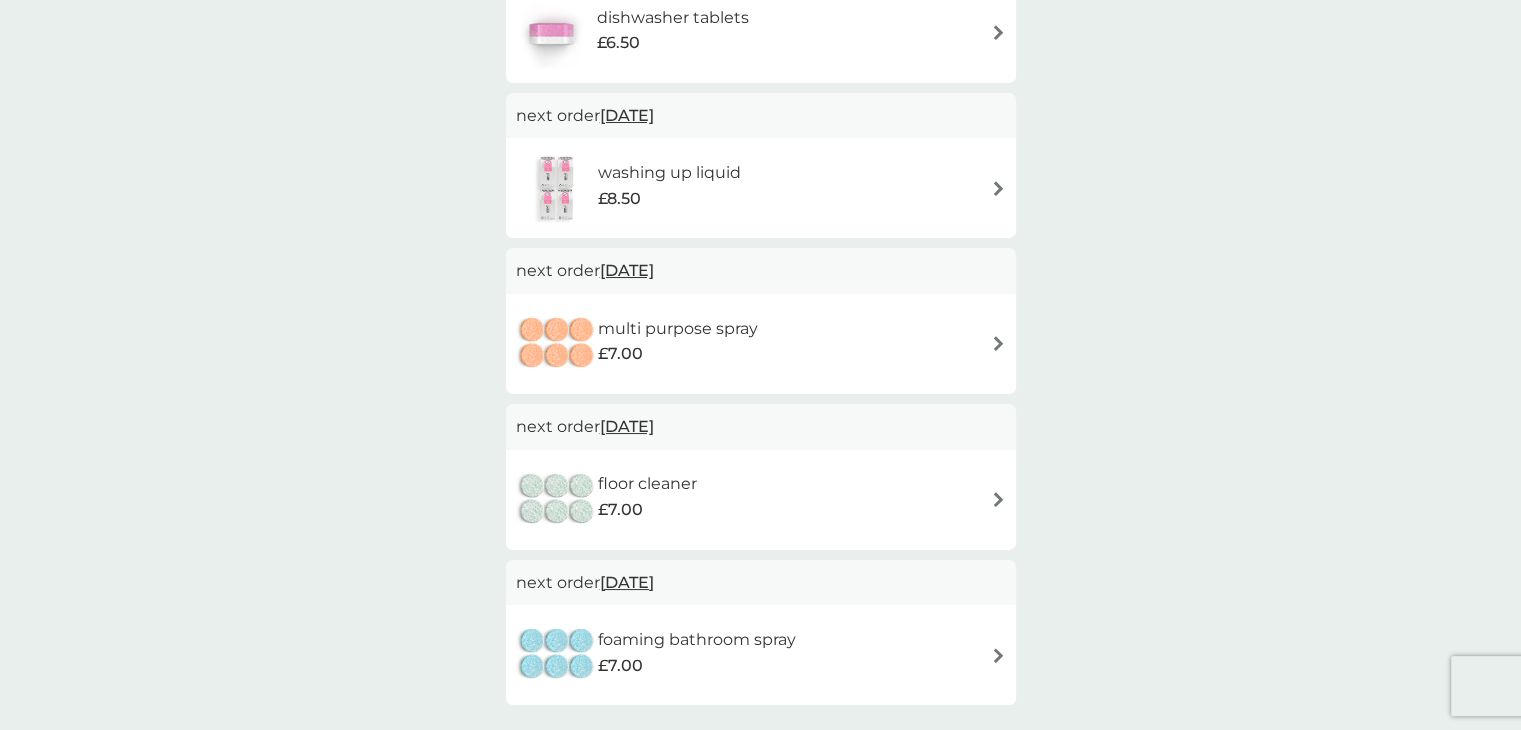 scroll, scrollTop: 520, scrollLeft: 0, axis: vertical 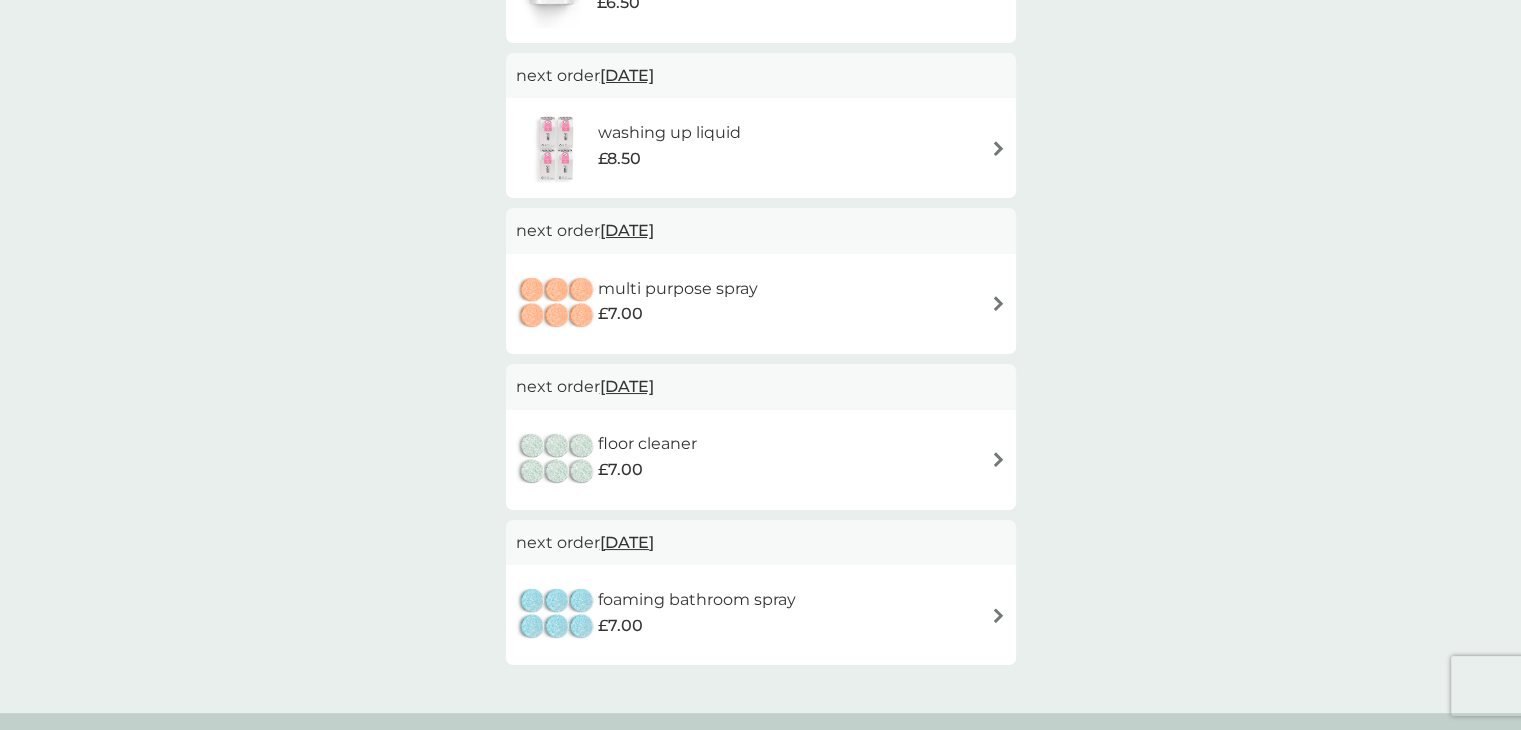 click on "floor cleaner £7.00" at bounding box center (761, 460) 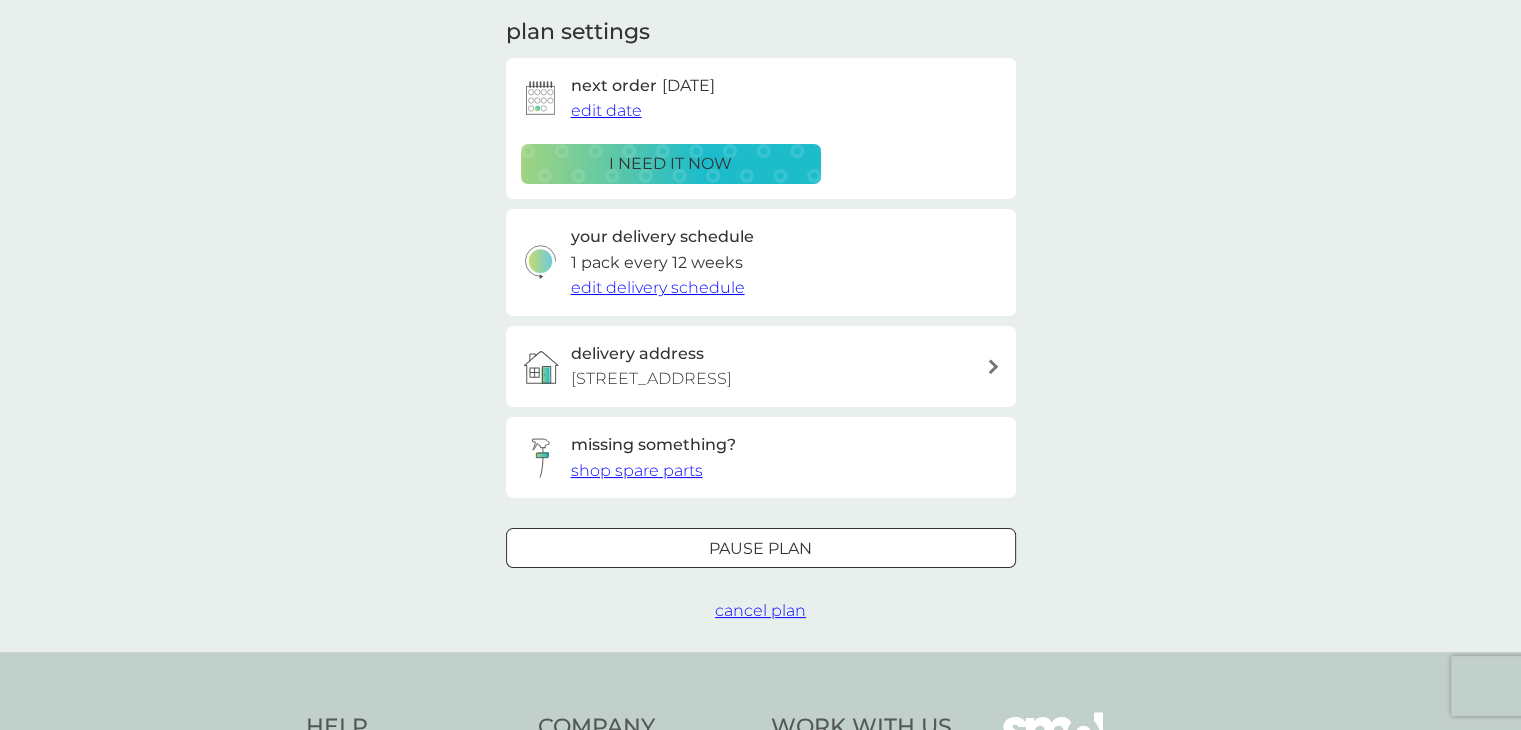 scroll, scrollTop: 240, scrollLeft: 0, axis: vertical 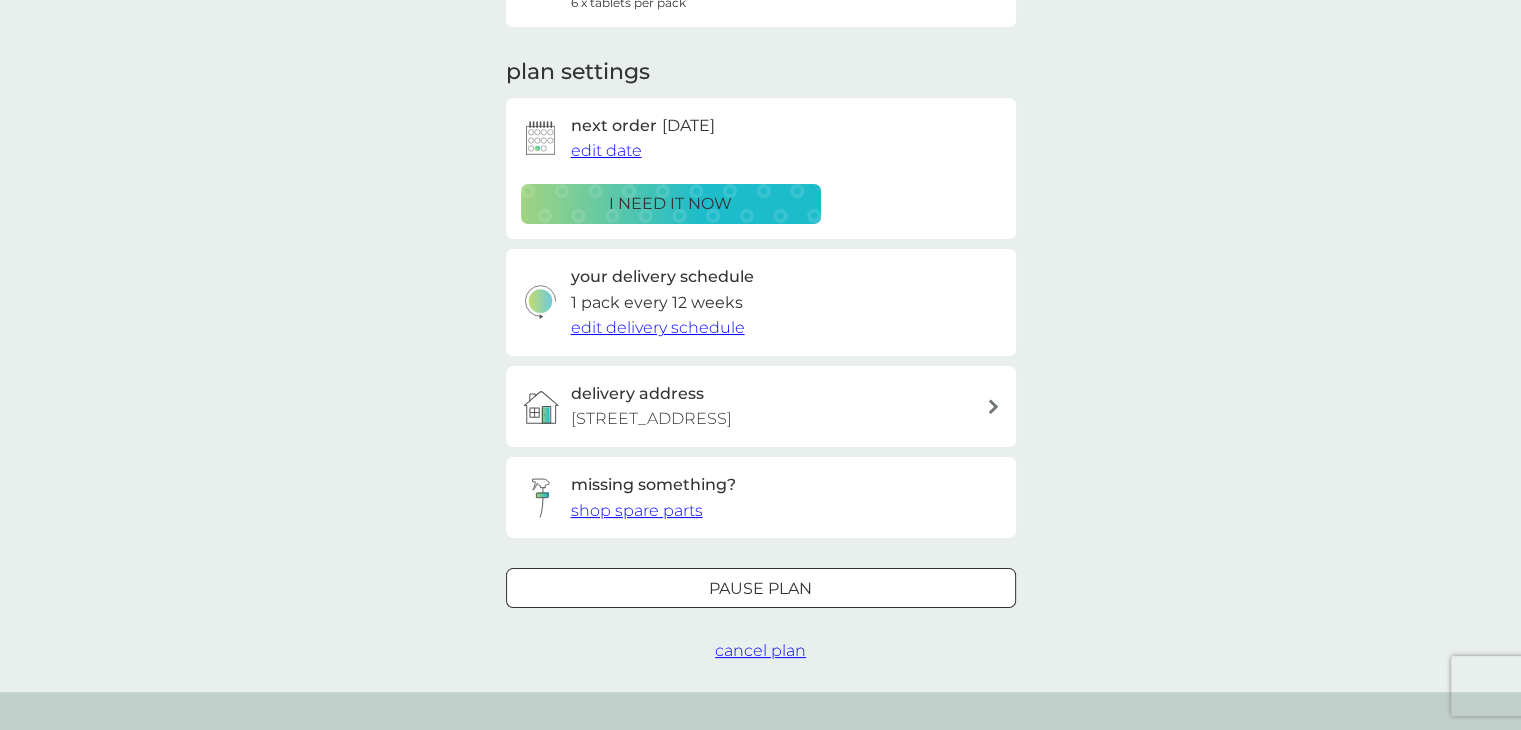 click on "Pause plan" at bounding box center [760, 589] 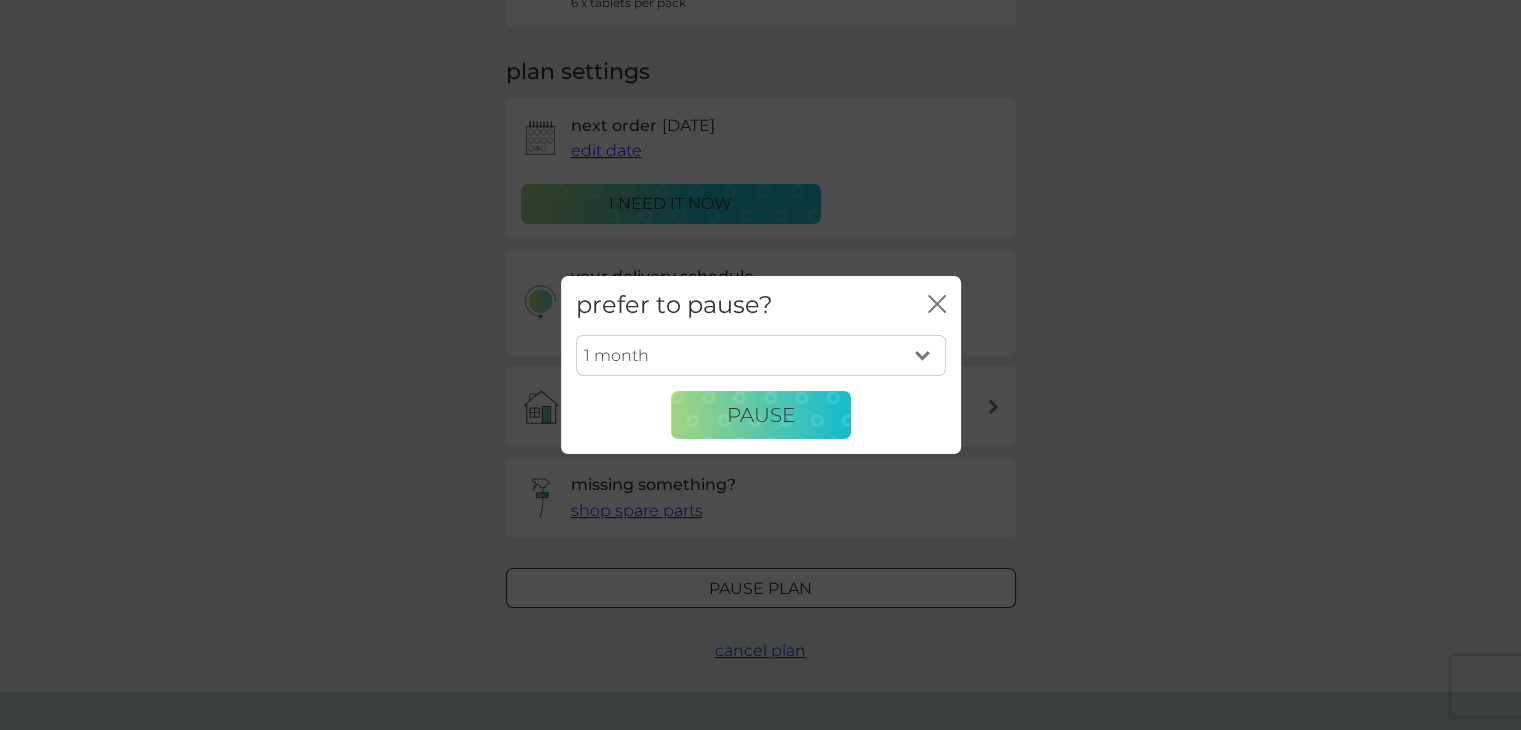 click on "1 month 2 months 3 months 4 months 5 months 6 months" at bounding box center [761, 356] 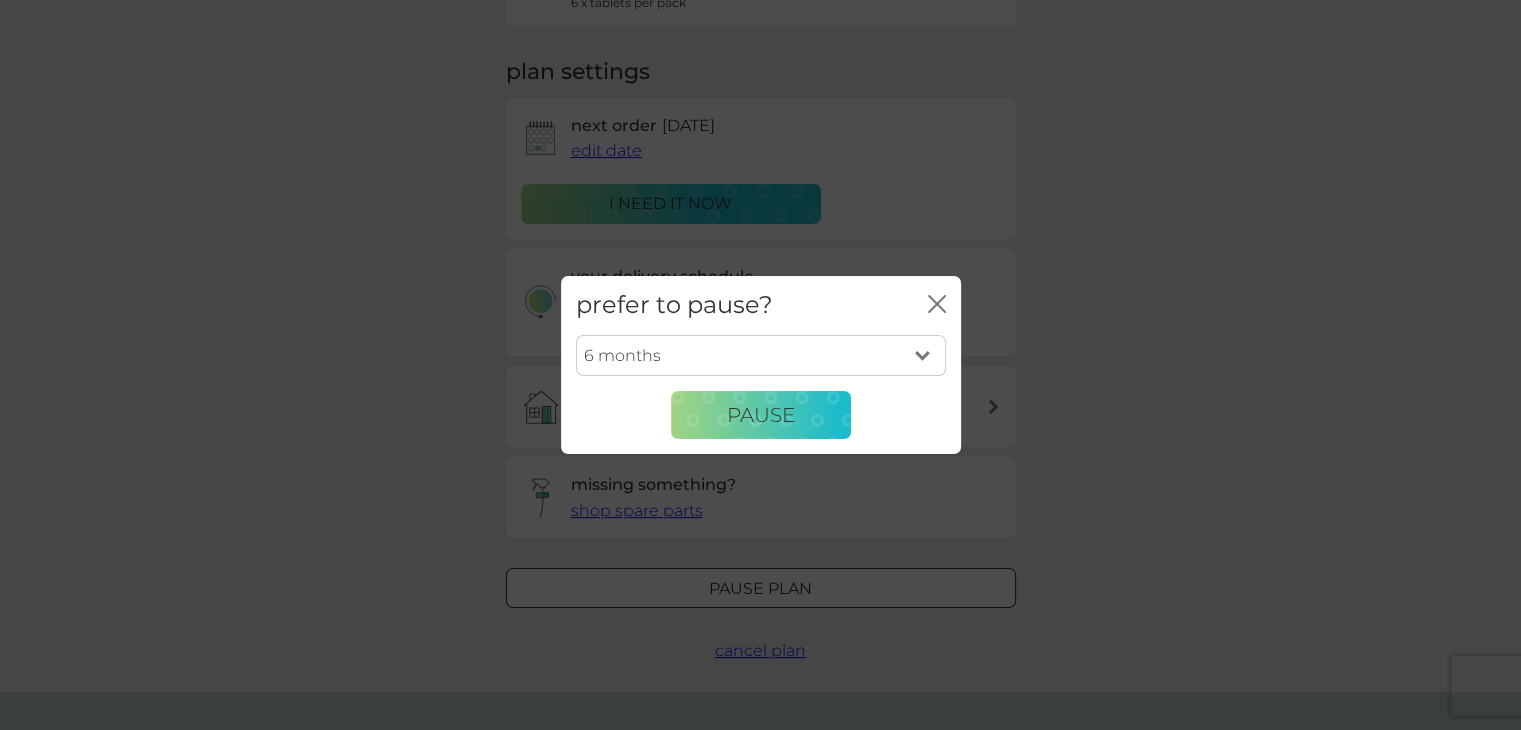 click on "1 month 2 months 3 months 4 months 5 months 6 months" at bounding box center [761, 356] 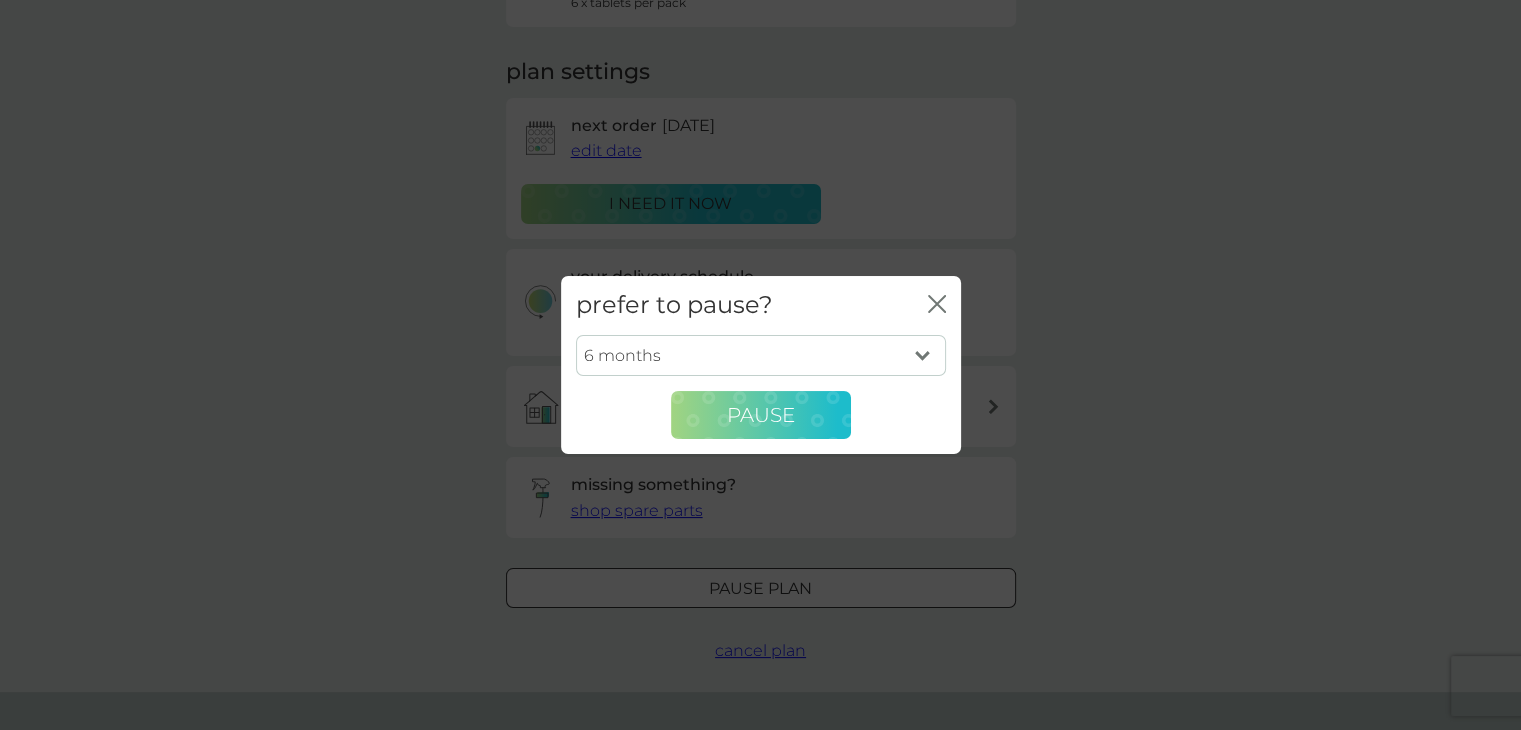 click on "Pause" at bounding box center (761, 415) 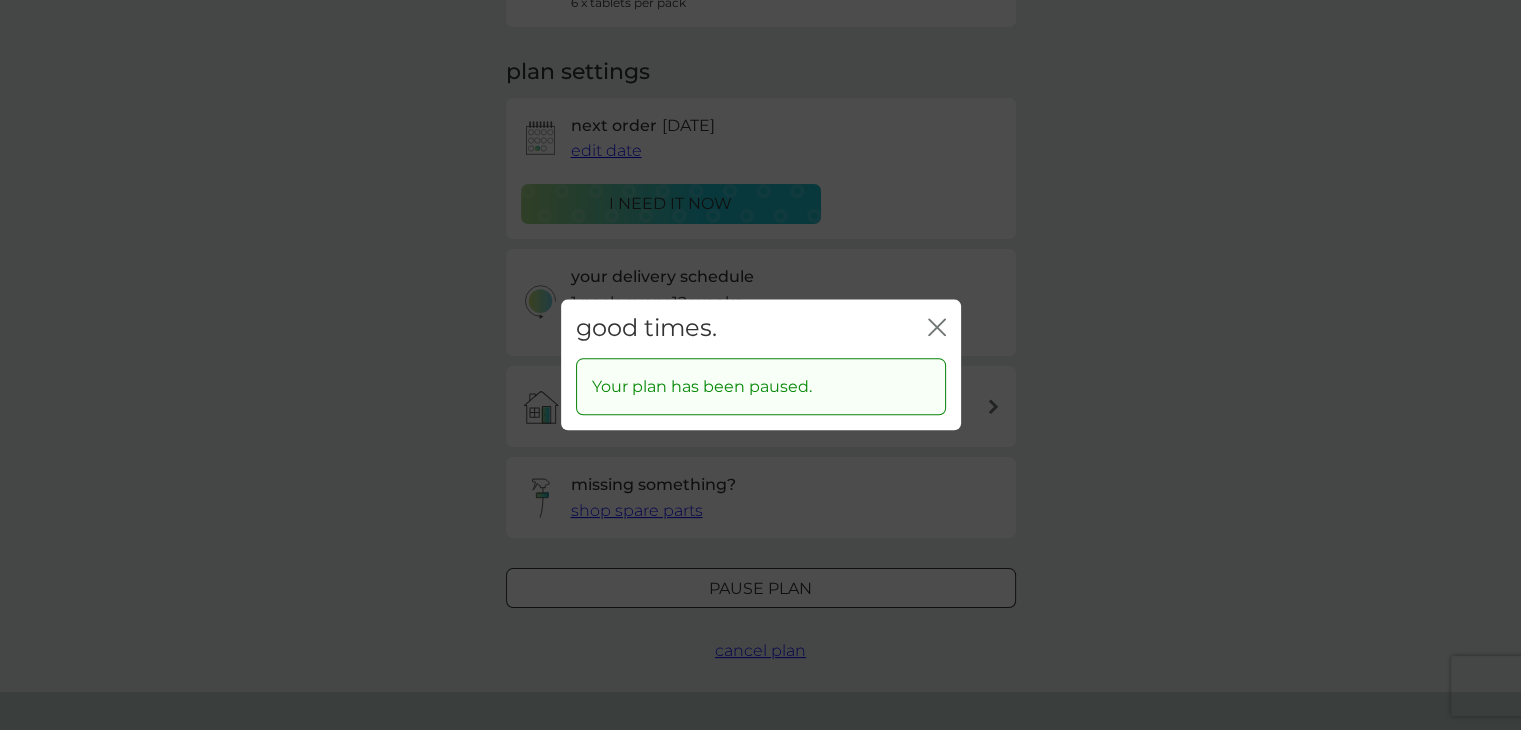 click on "close" 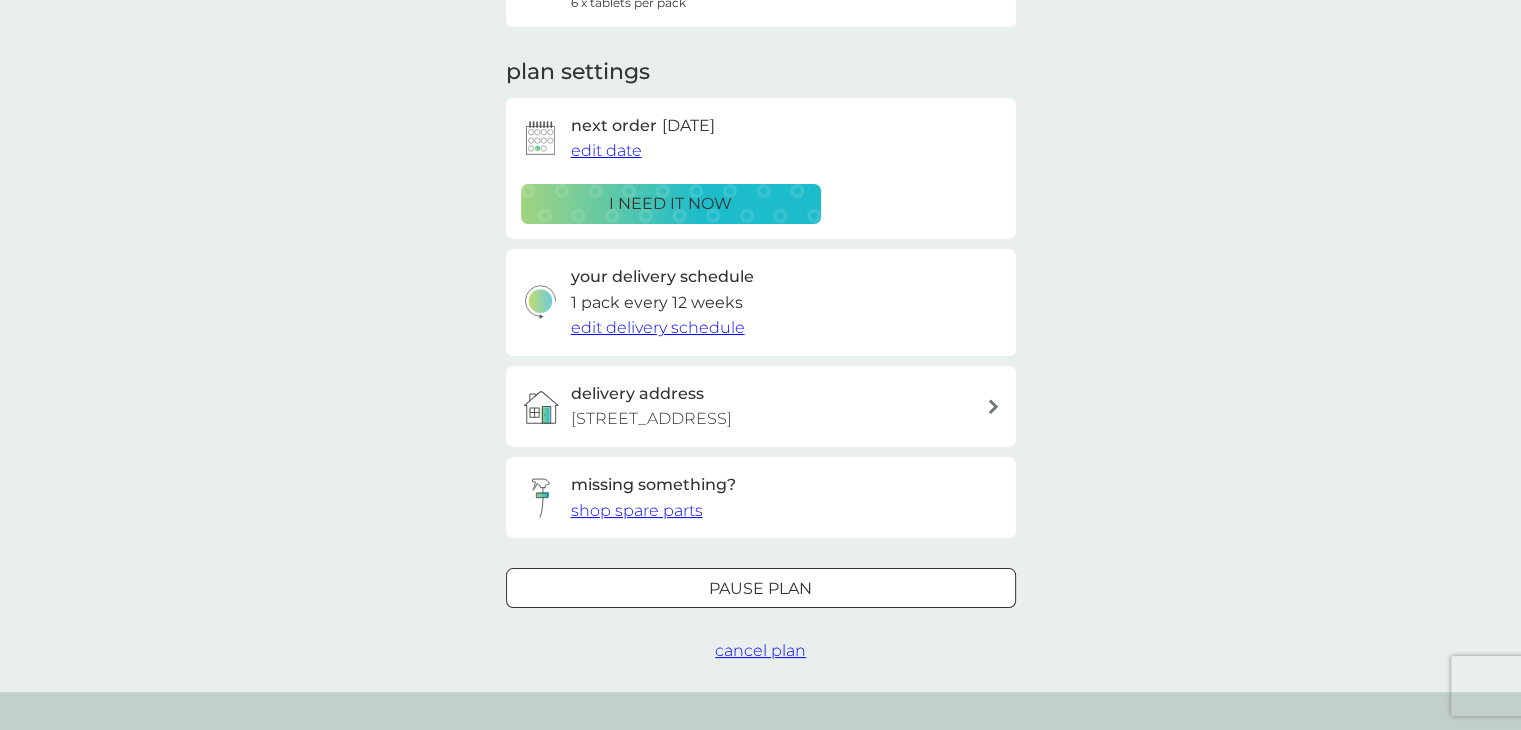 type 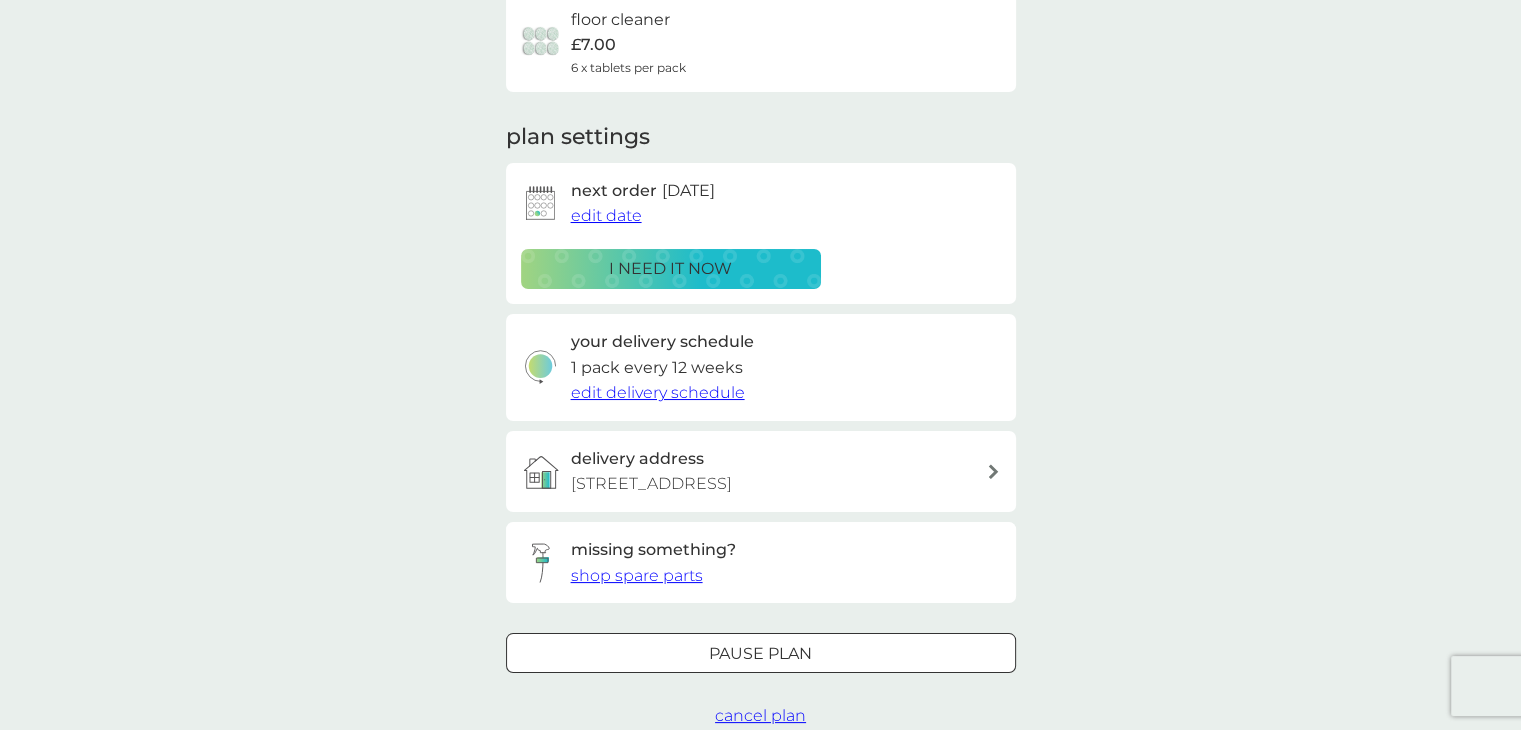 scroll, scrollTop: 0, scrollLeft: 0, axis: both 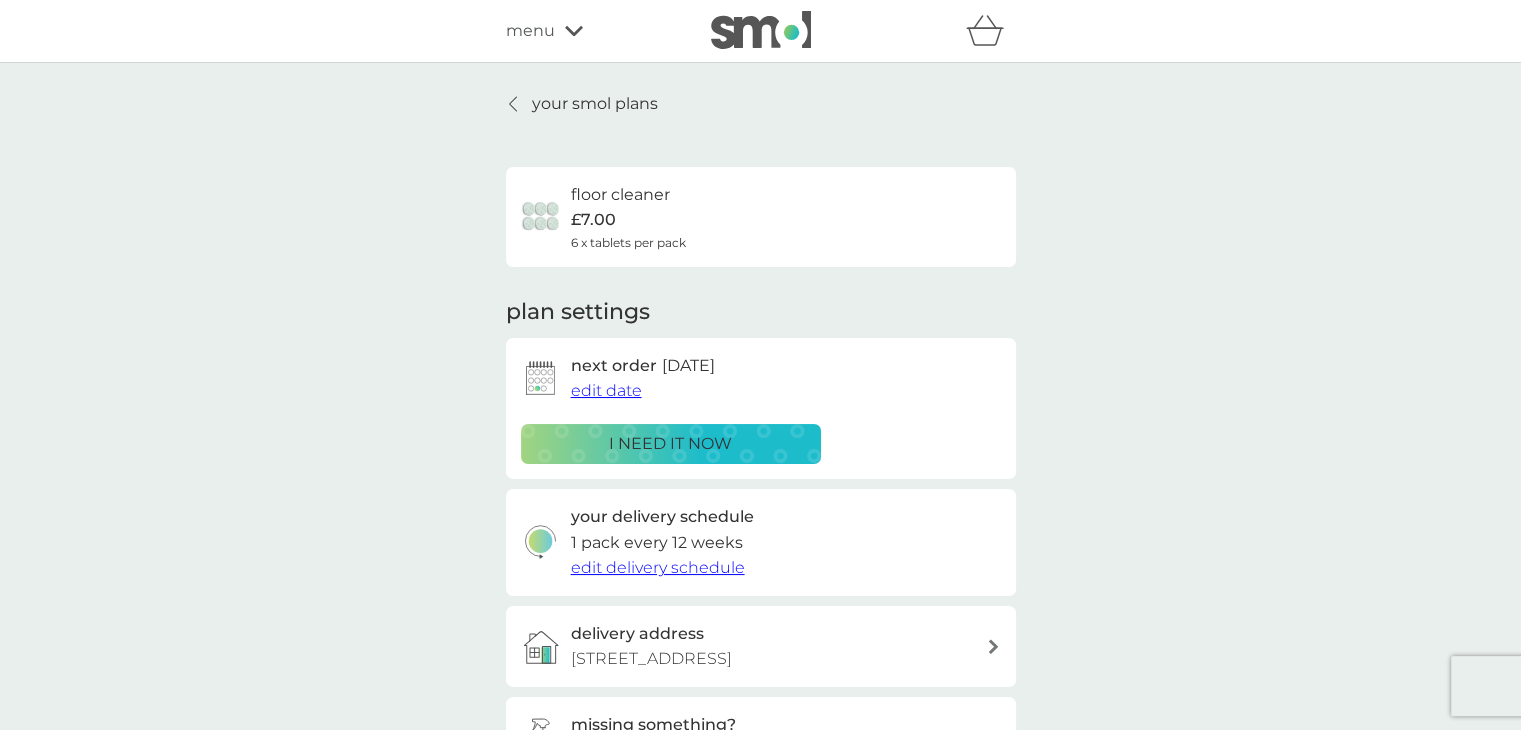 click on "your smol plans floor cleaner £7.00 6 x tablets per pack plan settings next order [DATE] edit date i need it now your delivery schedule 1 pack every 12 weeks edit delivery schedule delivery address [STREET_ADDRESS] missing something? shop spare parts Pause plan cancel plan" at bounding box center [761, 497] 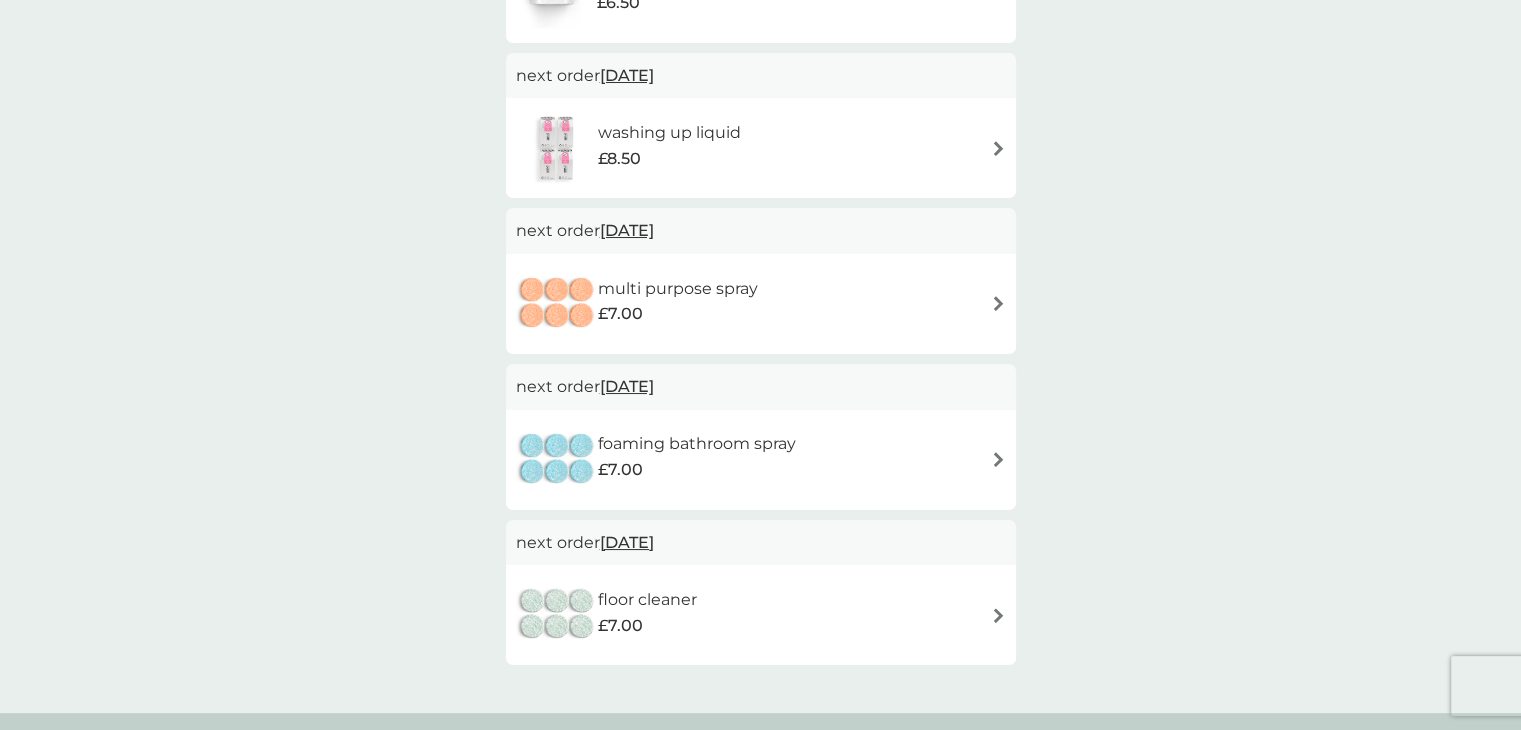 scroll, scrollTop: 560, scrollLeft: 0, axis: vertical 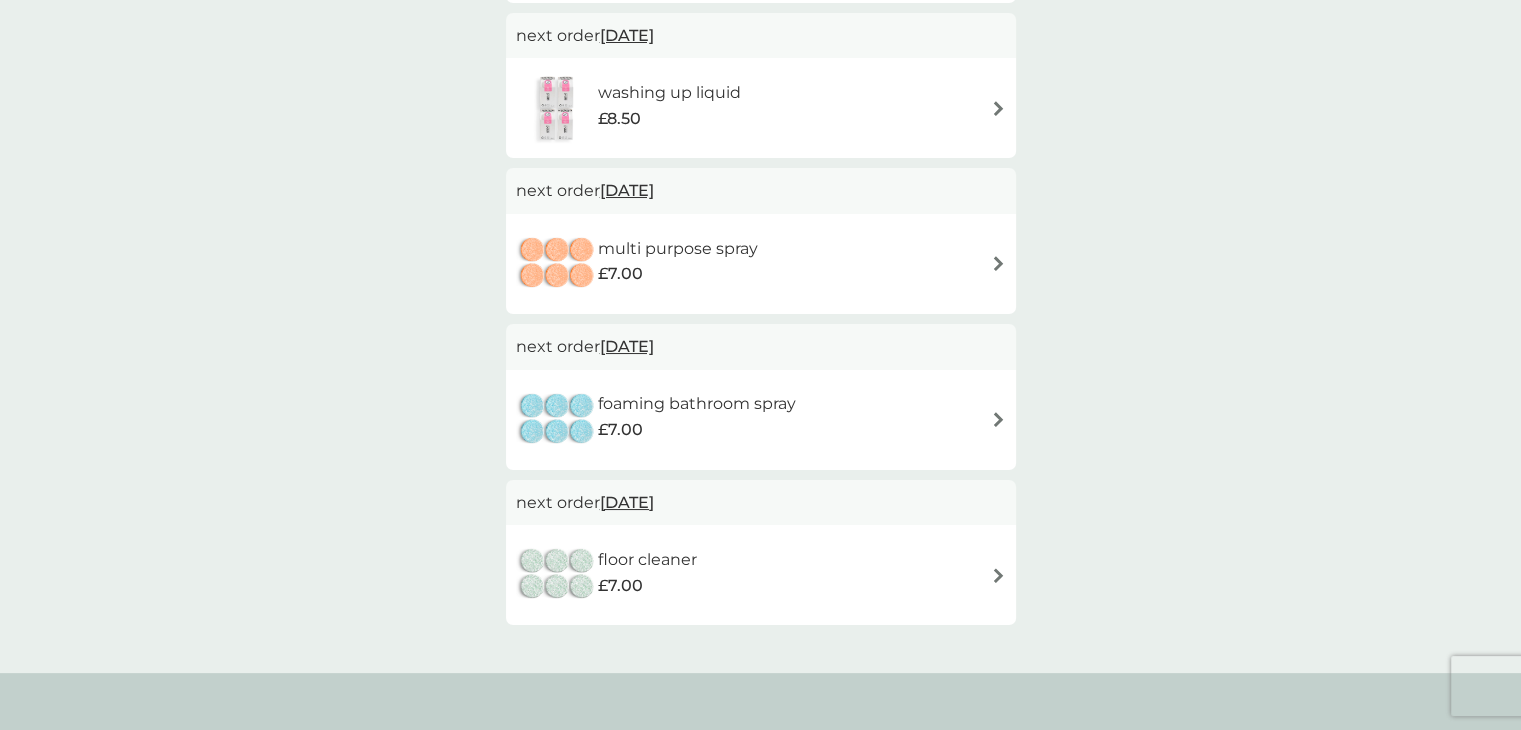 click on "foaming bathroom spray £7.00" at bounding box center [761, 420] 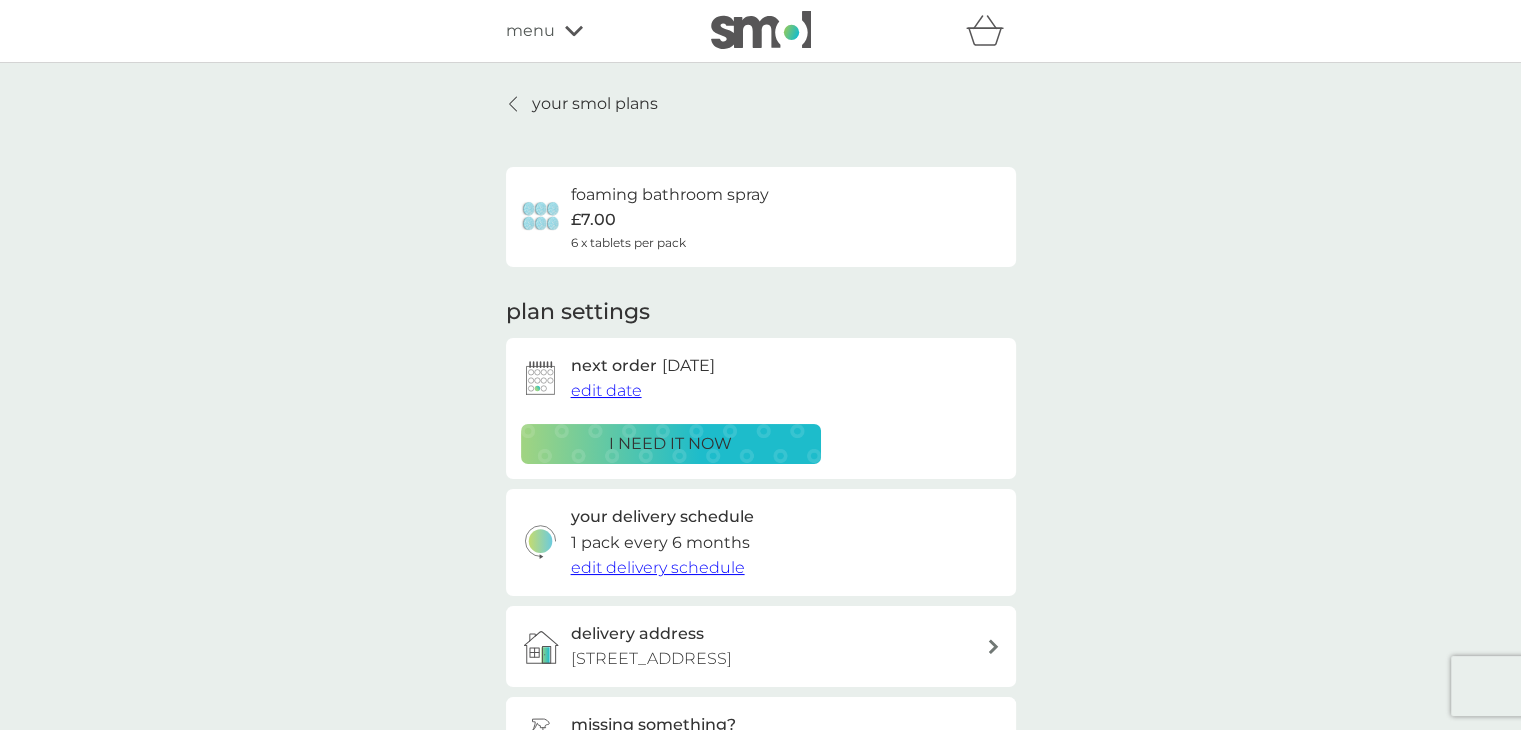 click on "your smol plans foaming bathroom spray £7.00 6 x tablets per pack plan settings next order [DATE] edit date i need it now your delivery schedule 1 pack every 6 months edit delivery schedule delivery address [STREET_ADDRESS] missing something? shop spare parts Pause plan cancel plan" at bounding box center [760, 497] 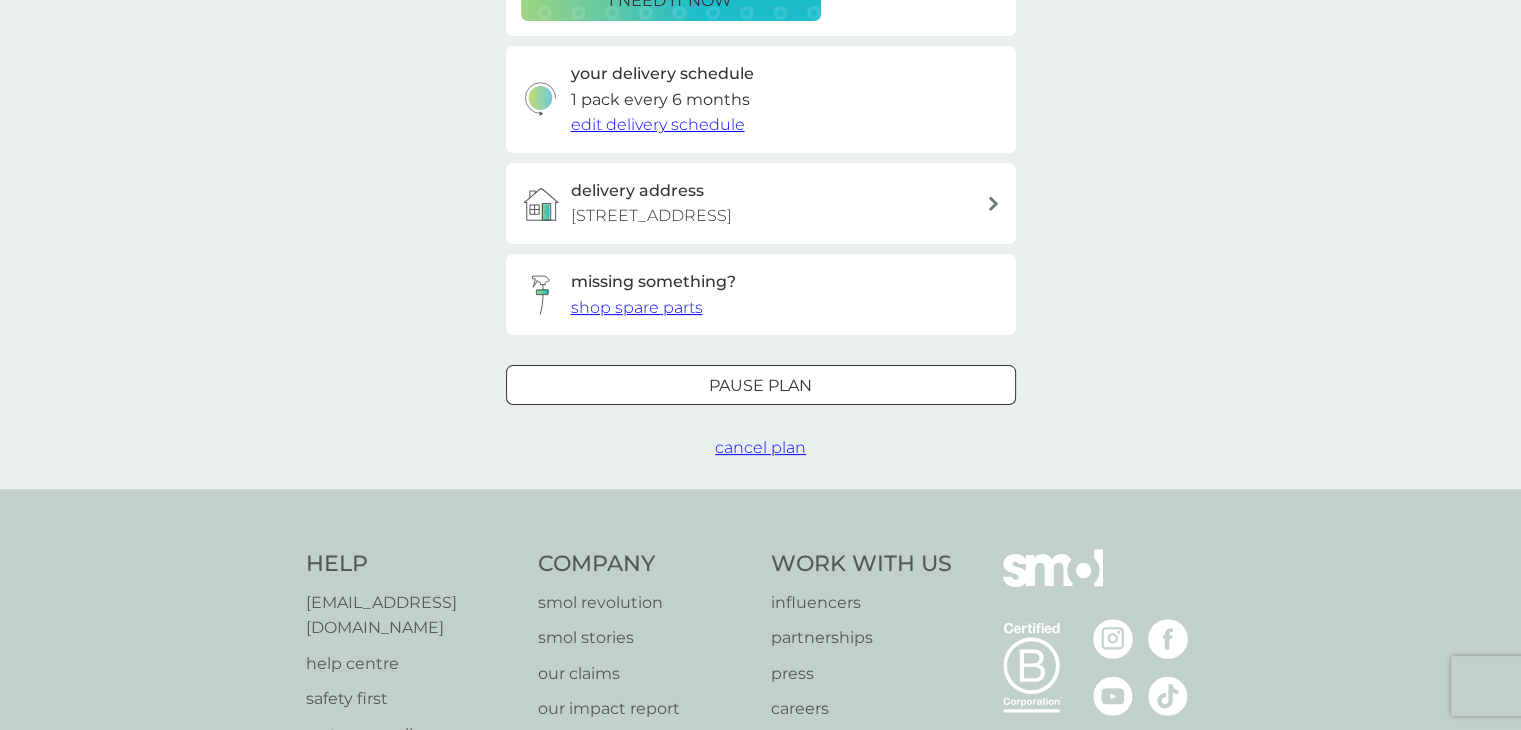 scroll, scrollTop: 652, scrollLeft: 0, axis: vertical 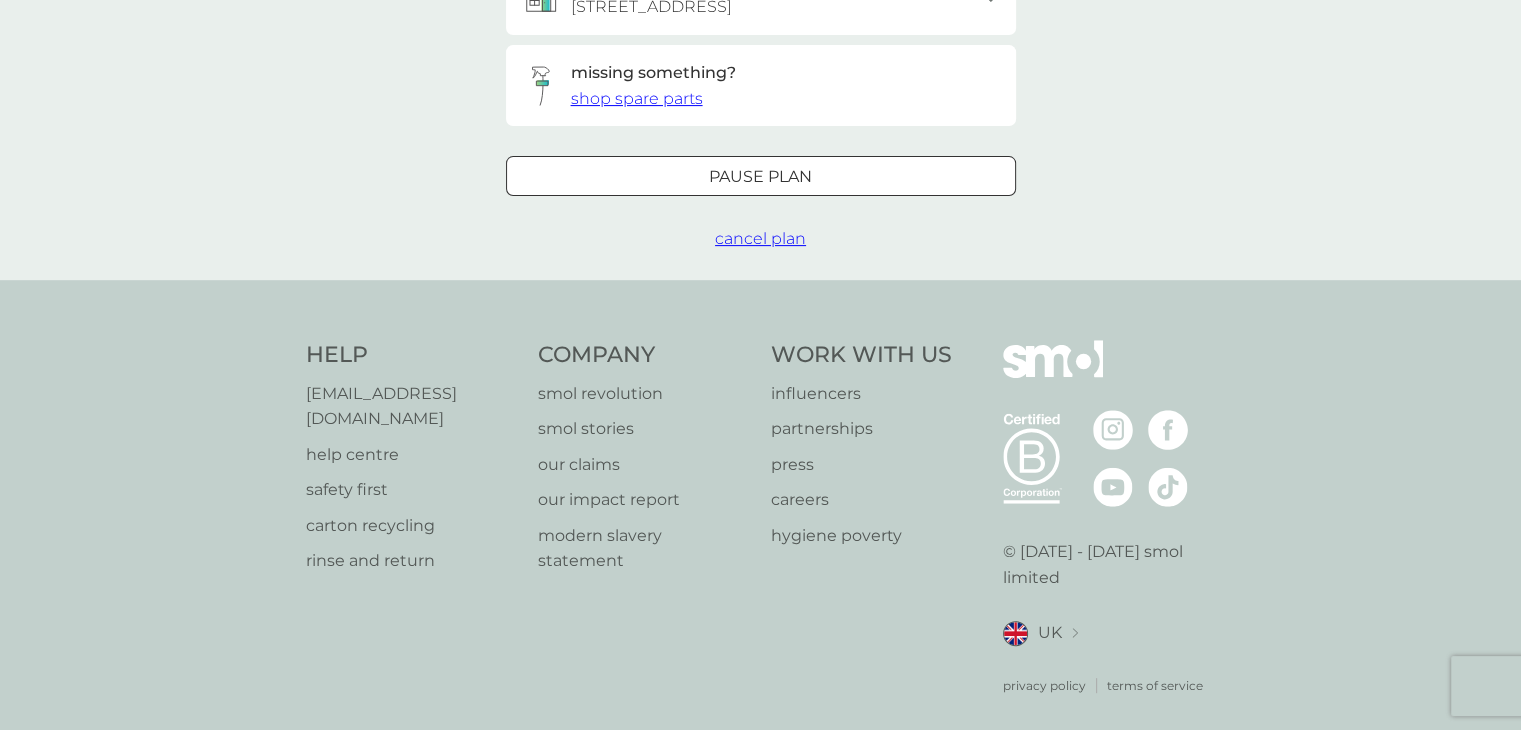 click on "Pause plan" at bounding box center (760, 177) 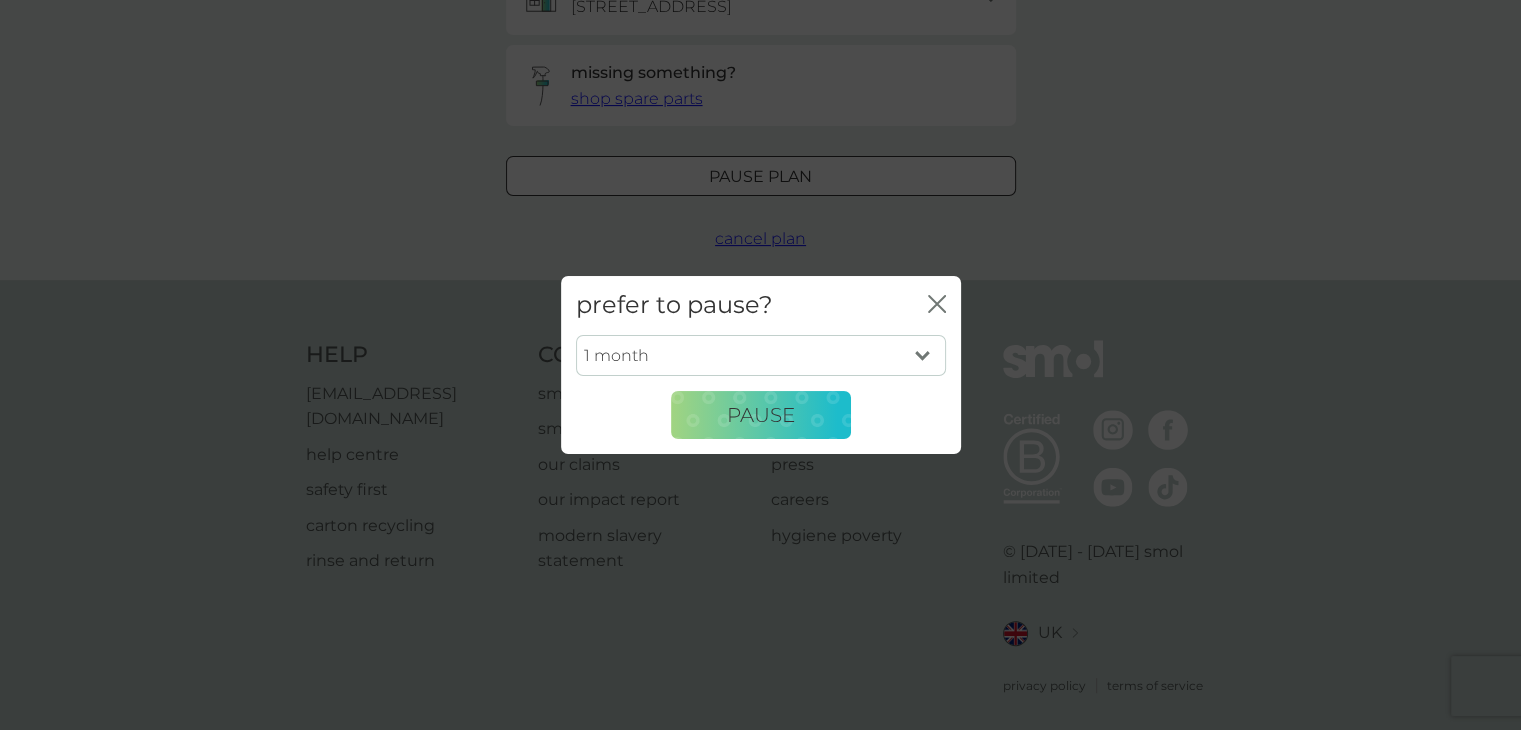 click on "1 month 2 months 3 months 4 months 5 months 6 months" at bounding box center [761, 356] 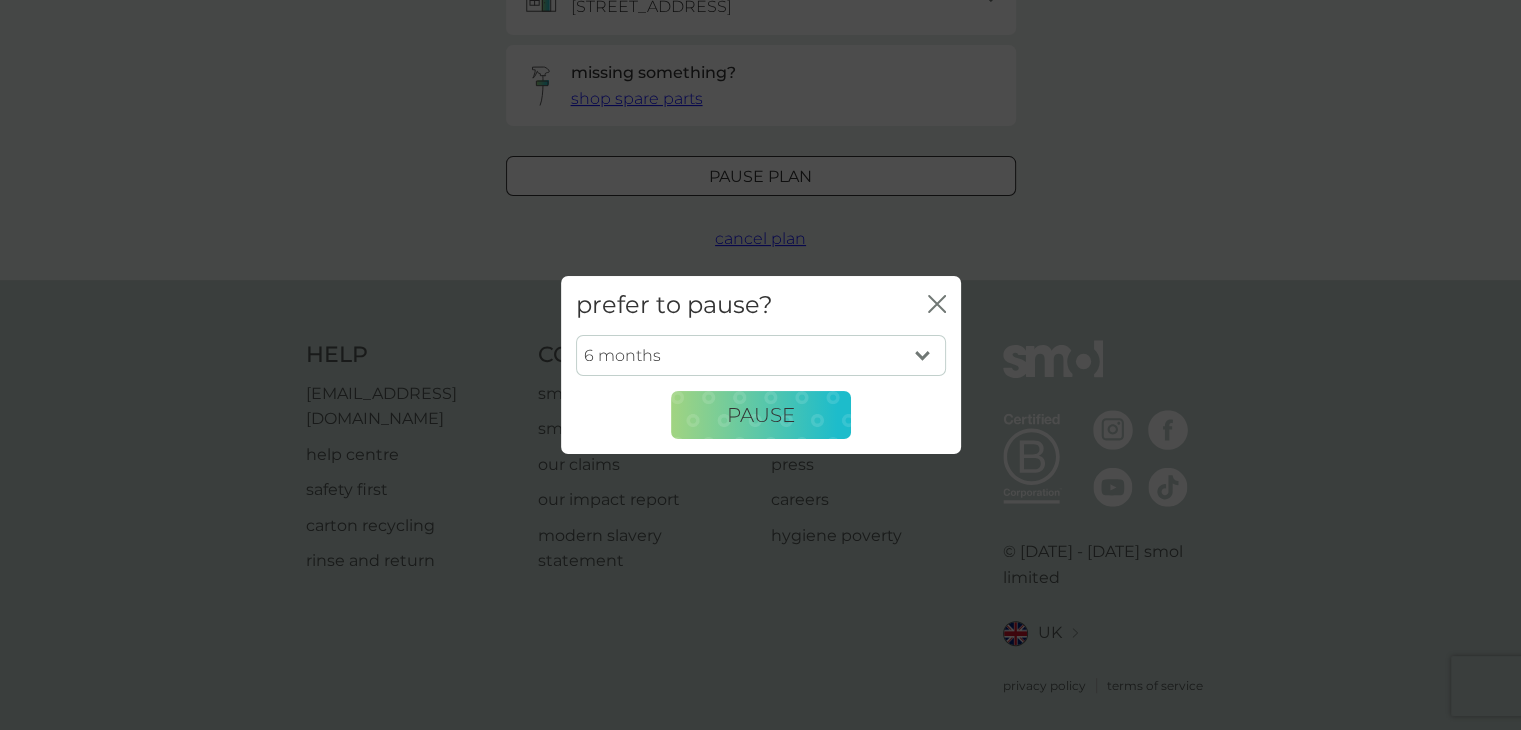 click on "1 month 2 months 3 months 4 months 5 months 6 months" at bounding box center (761, 356) 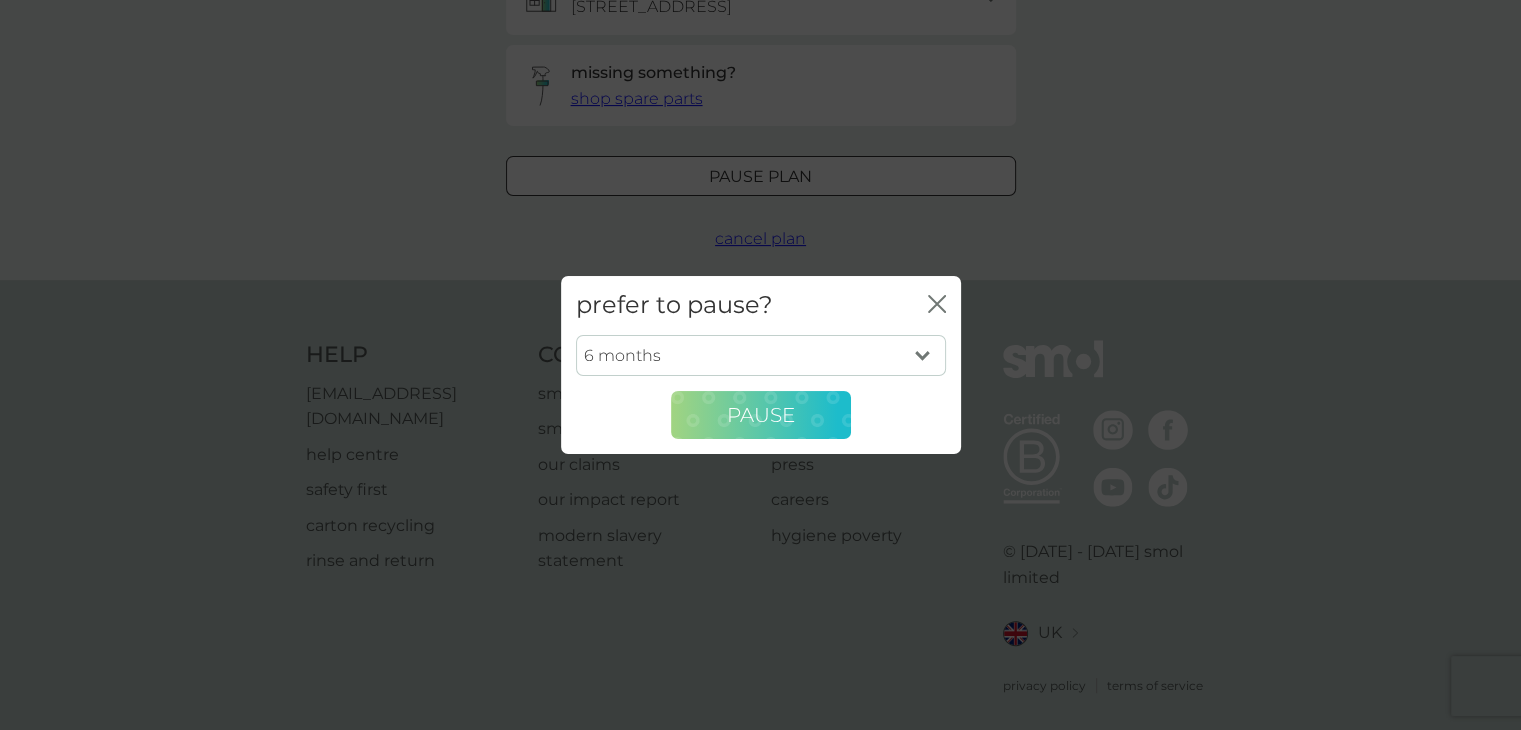 click on "Pause" at bounding box center [761, 415] 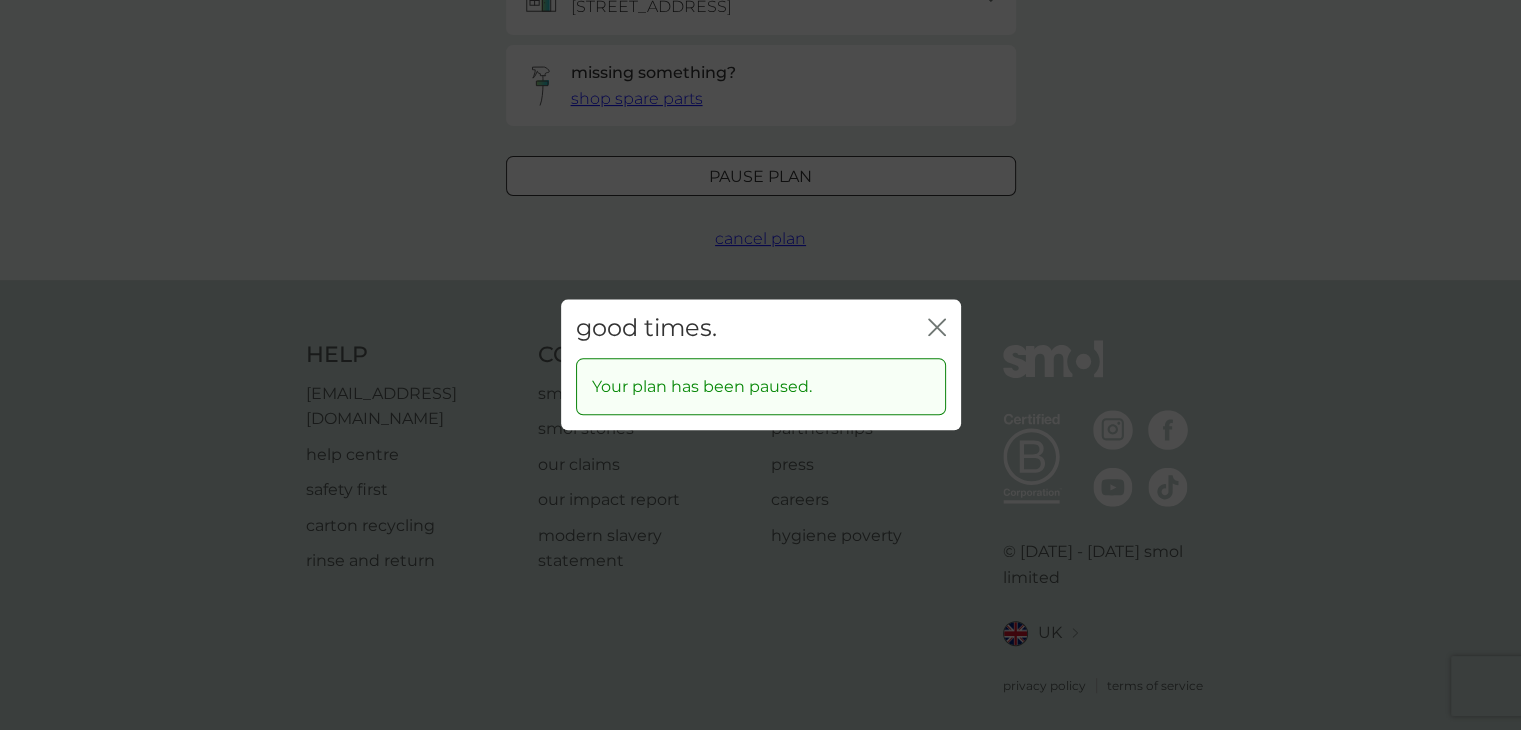 click 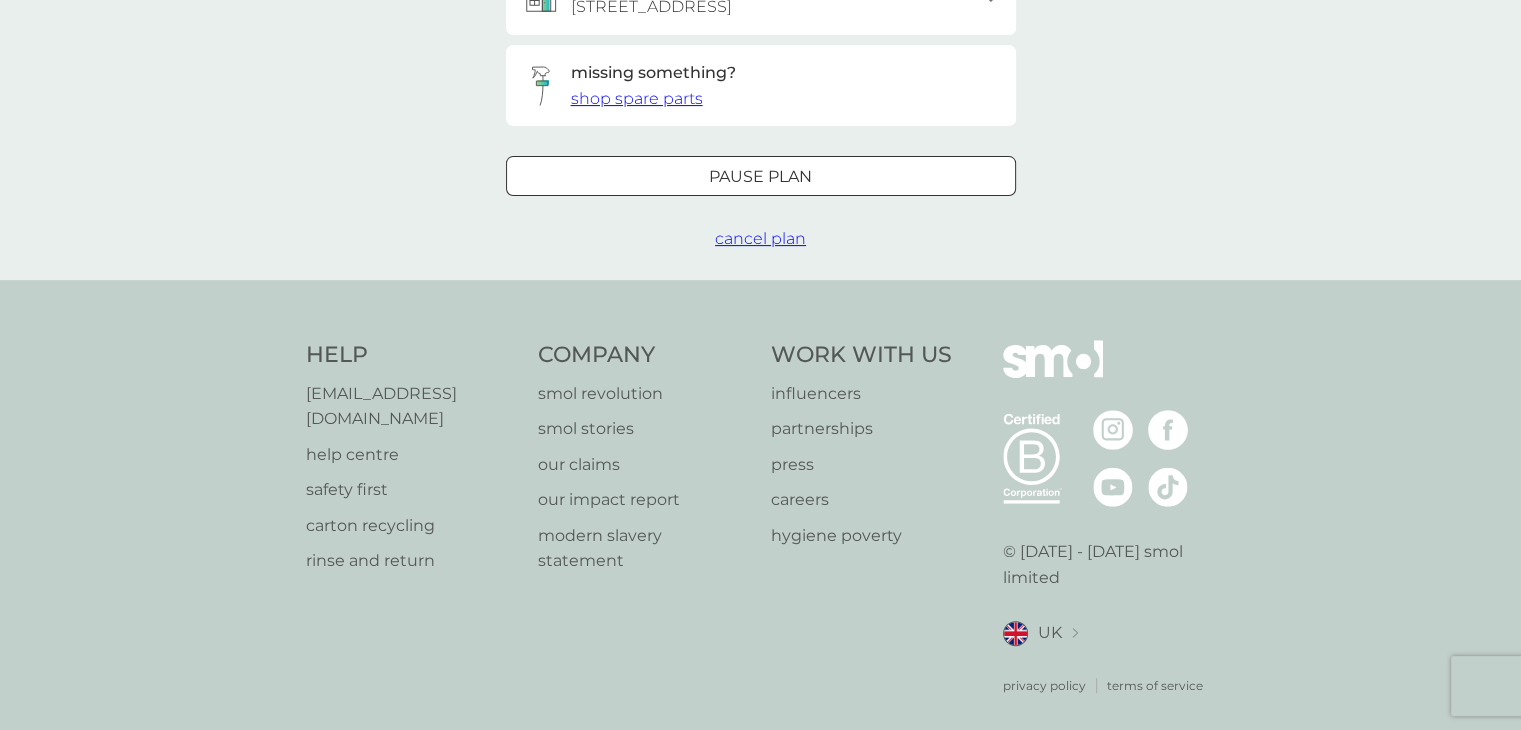 type 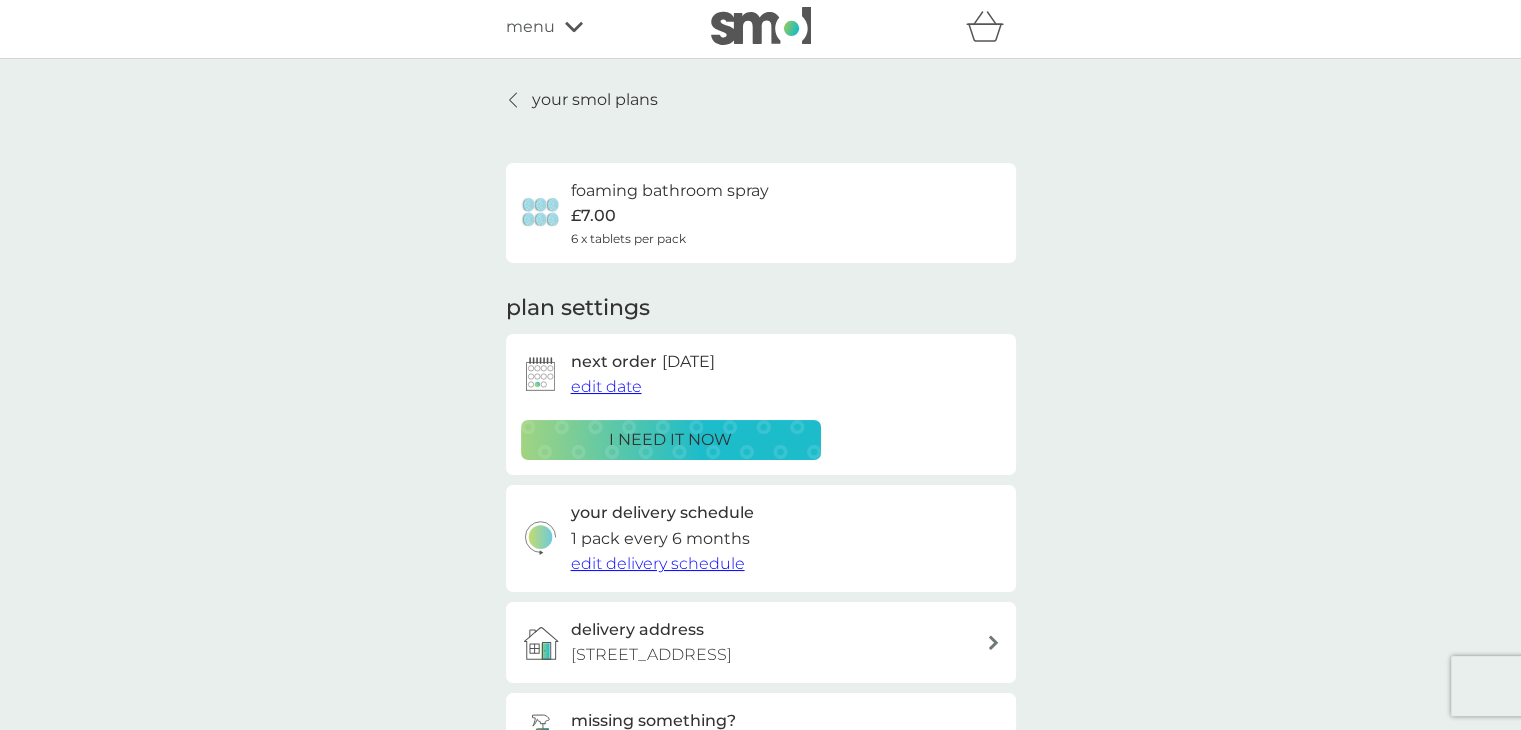 scroll, scrollTop: 0, scrollLeft: 0, axis: both 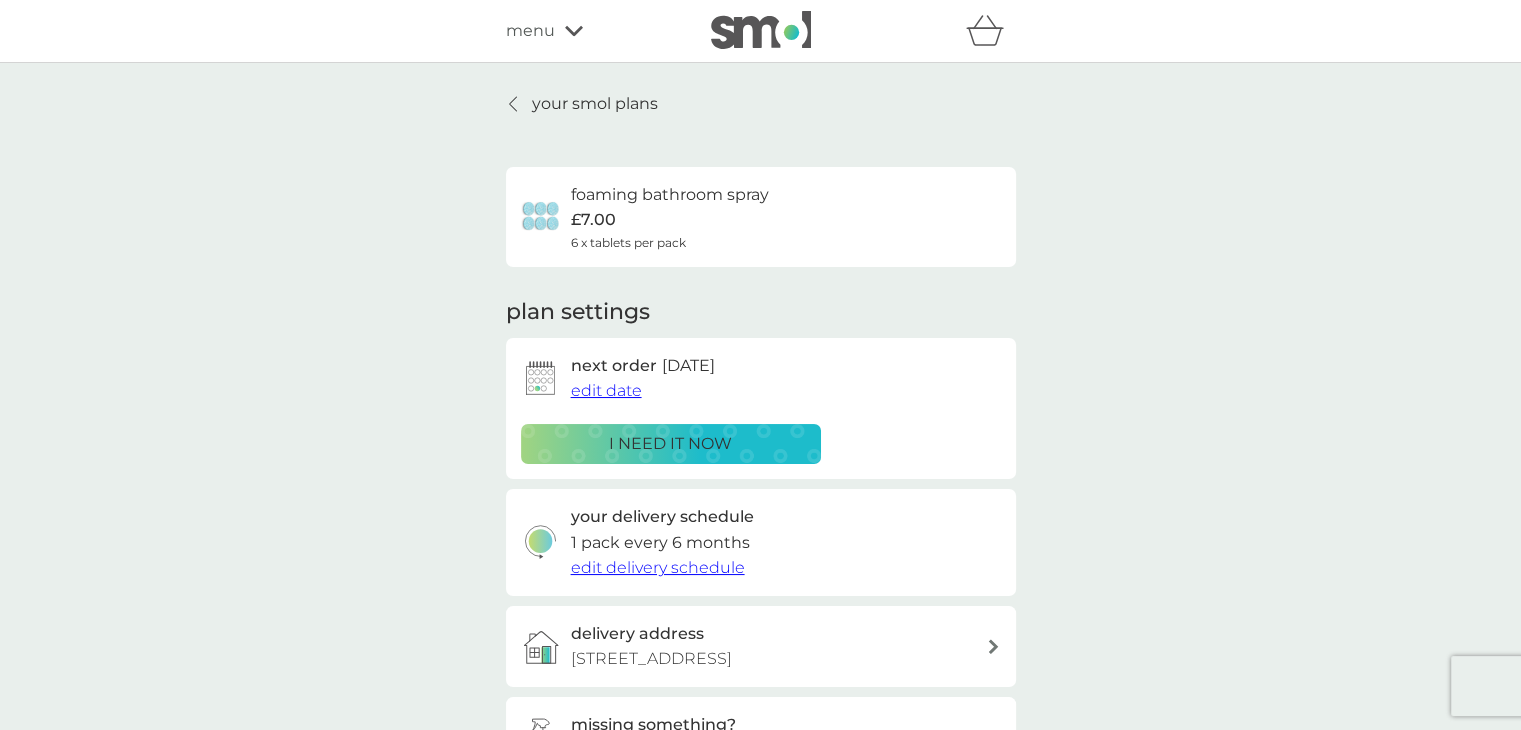 click on "your smol plans" at bounding box center (595, 104) 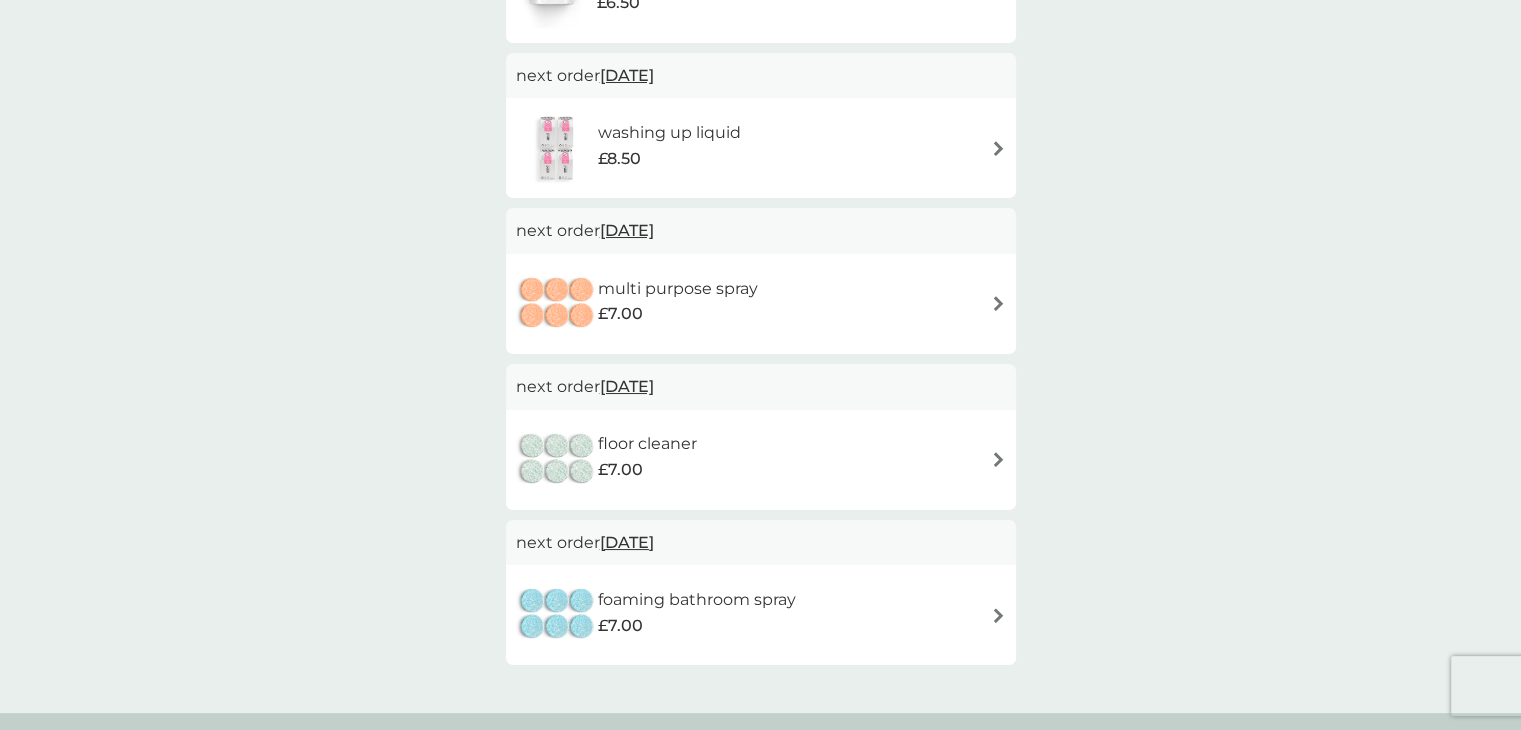 scroll, scrollTop: 560, scrollLeft: 0, axis: vertical 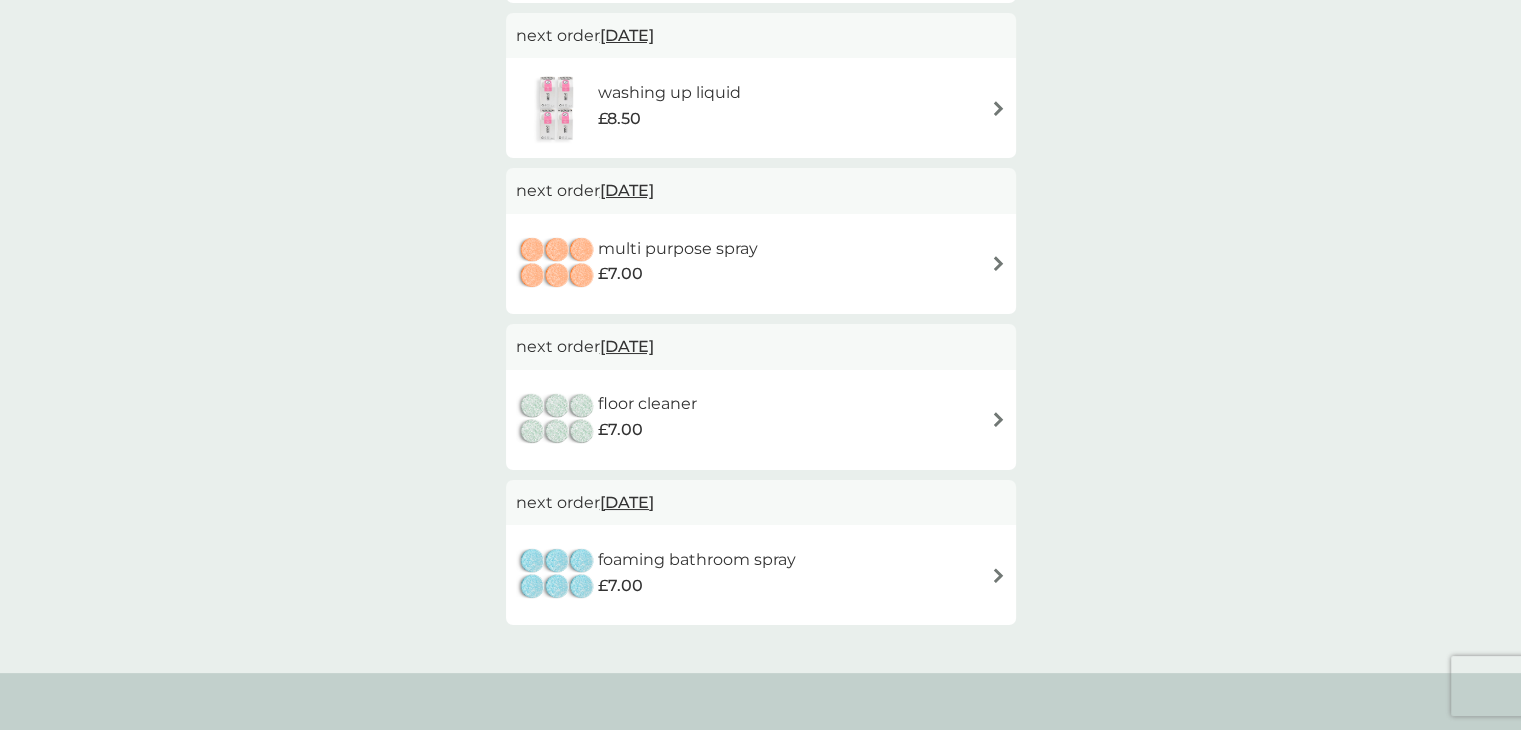 click on "multi purpose spray £7.00" at bounding box center (761, 264) 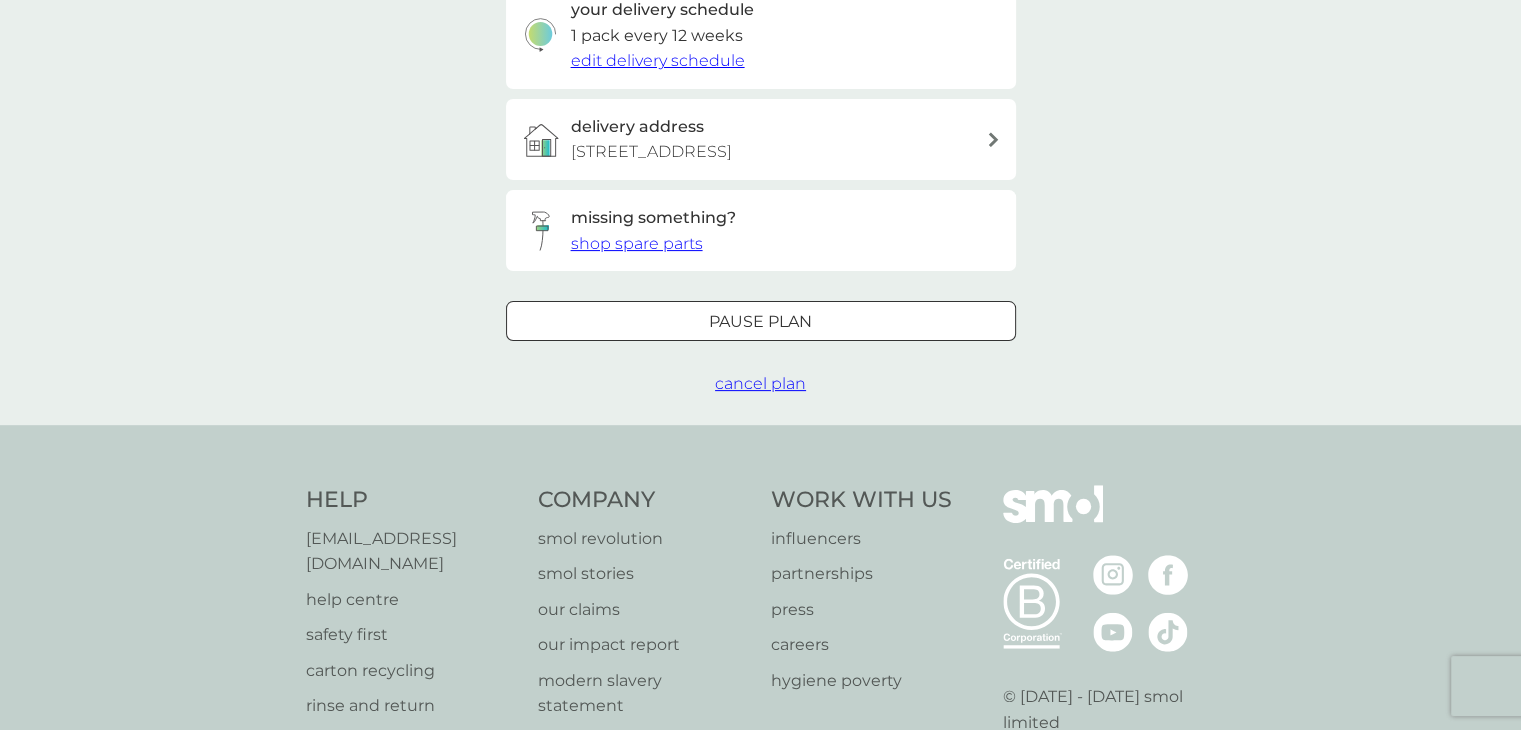 scroll, scrollTop: 560, scrollLeft: 0, axis: vertical 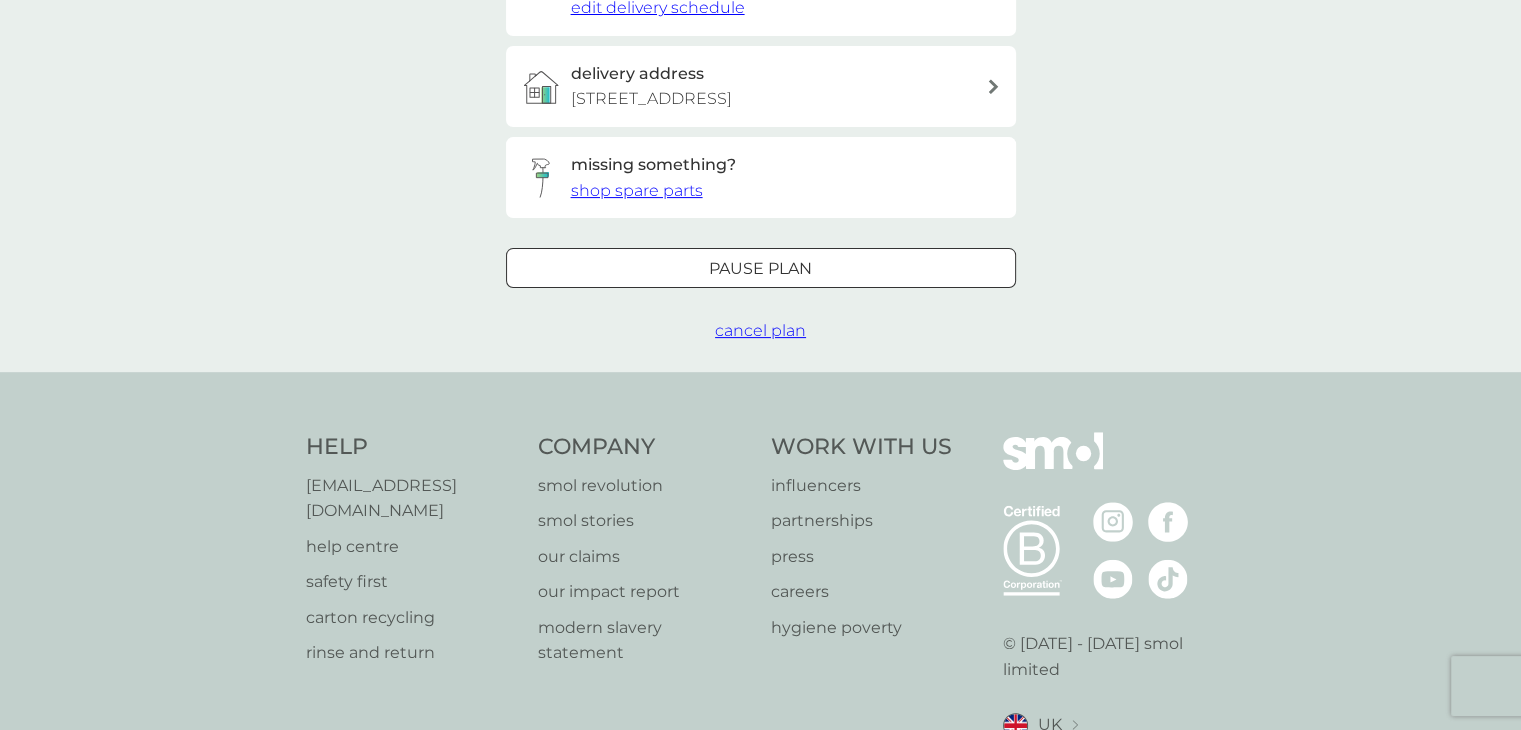 click on "Pause plan" at bounding box center (761, 268) 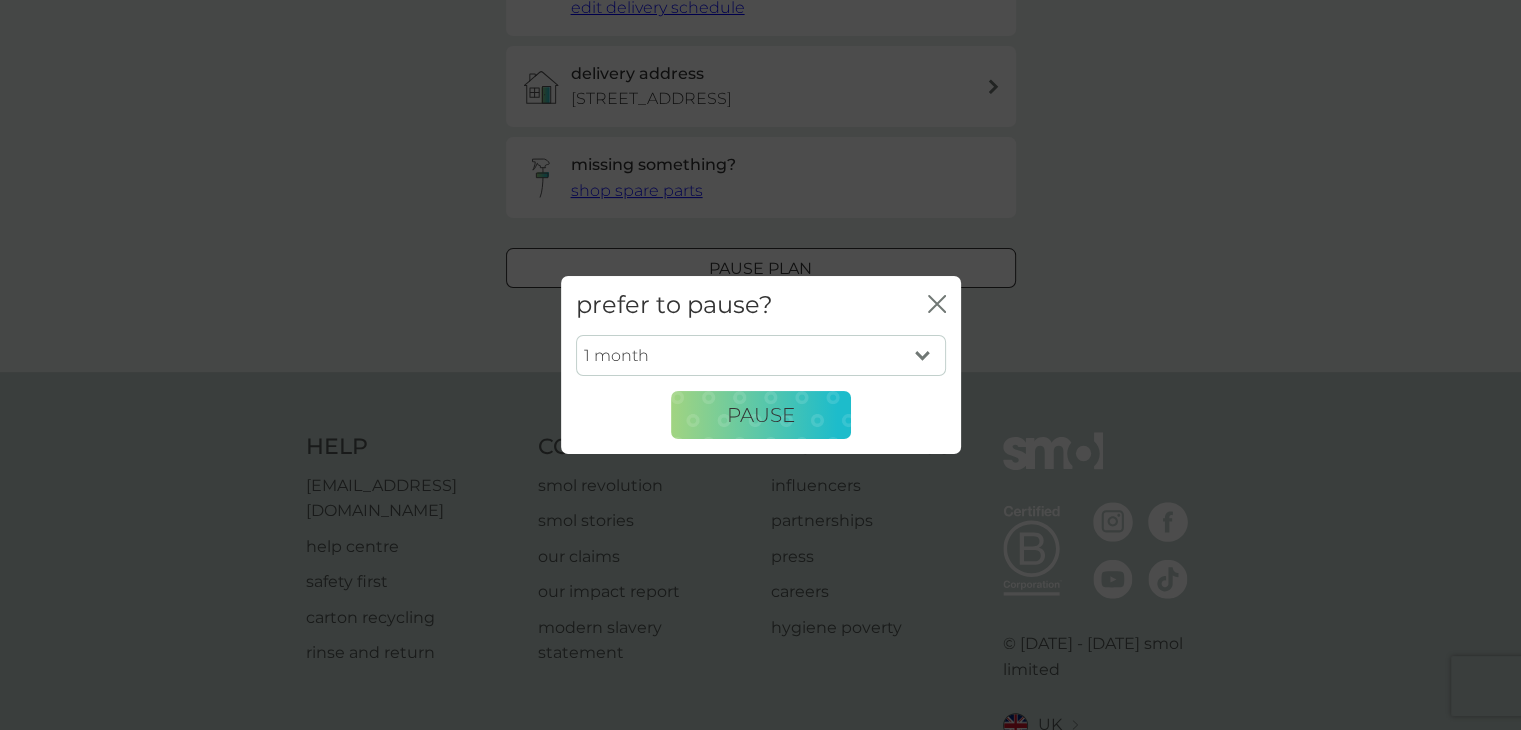 click on "1 month 2 months 3 months 4 months 5 months 6 months" at bounding box center [761, 356] 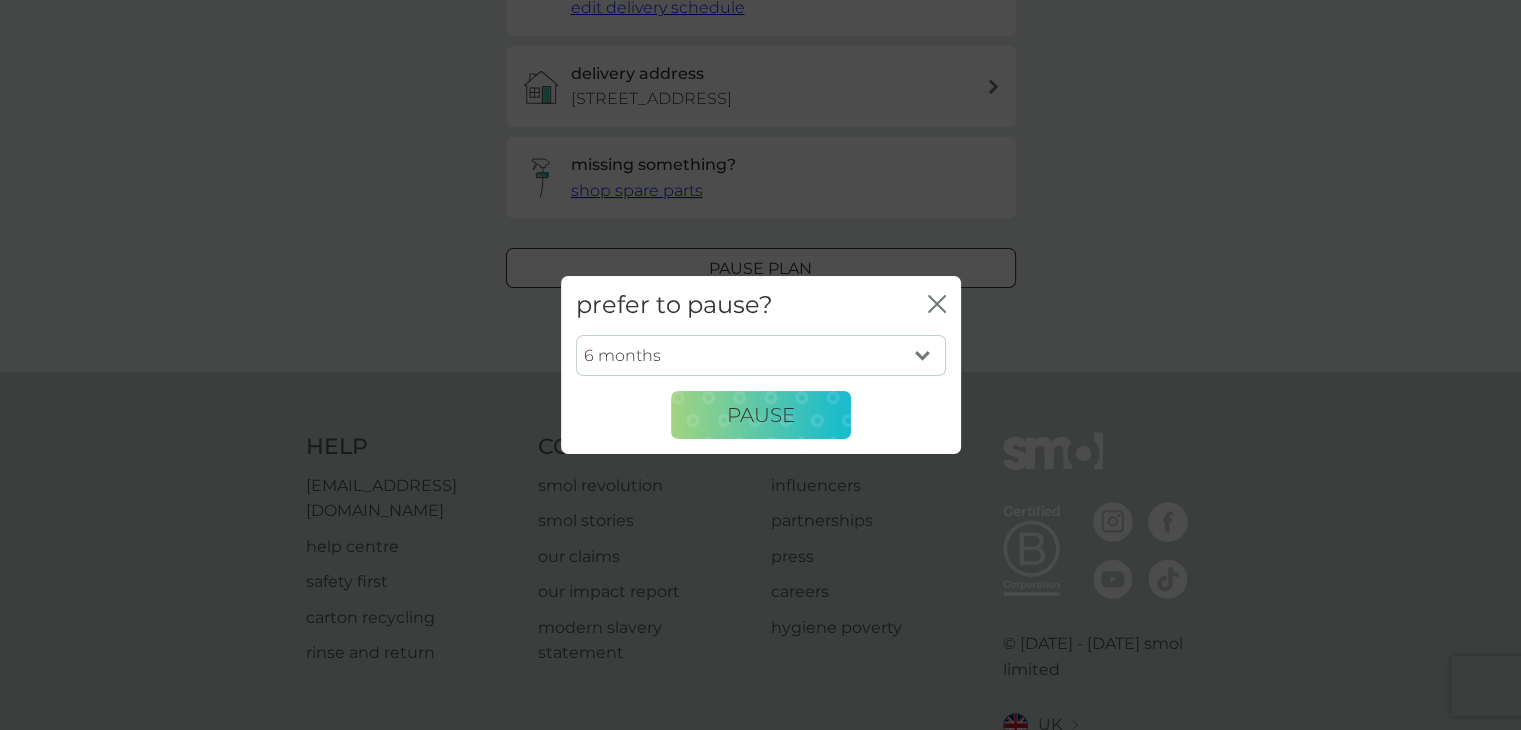 click on "1 month 2 months 3 months 4 months 5 months 6 months" at bounding box center (761, 356) 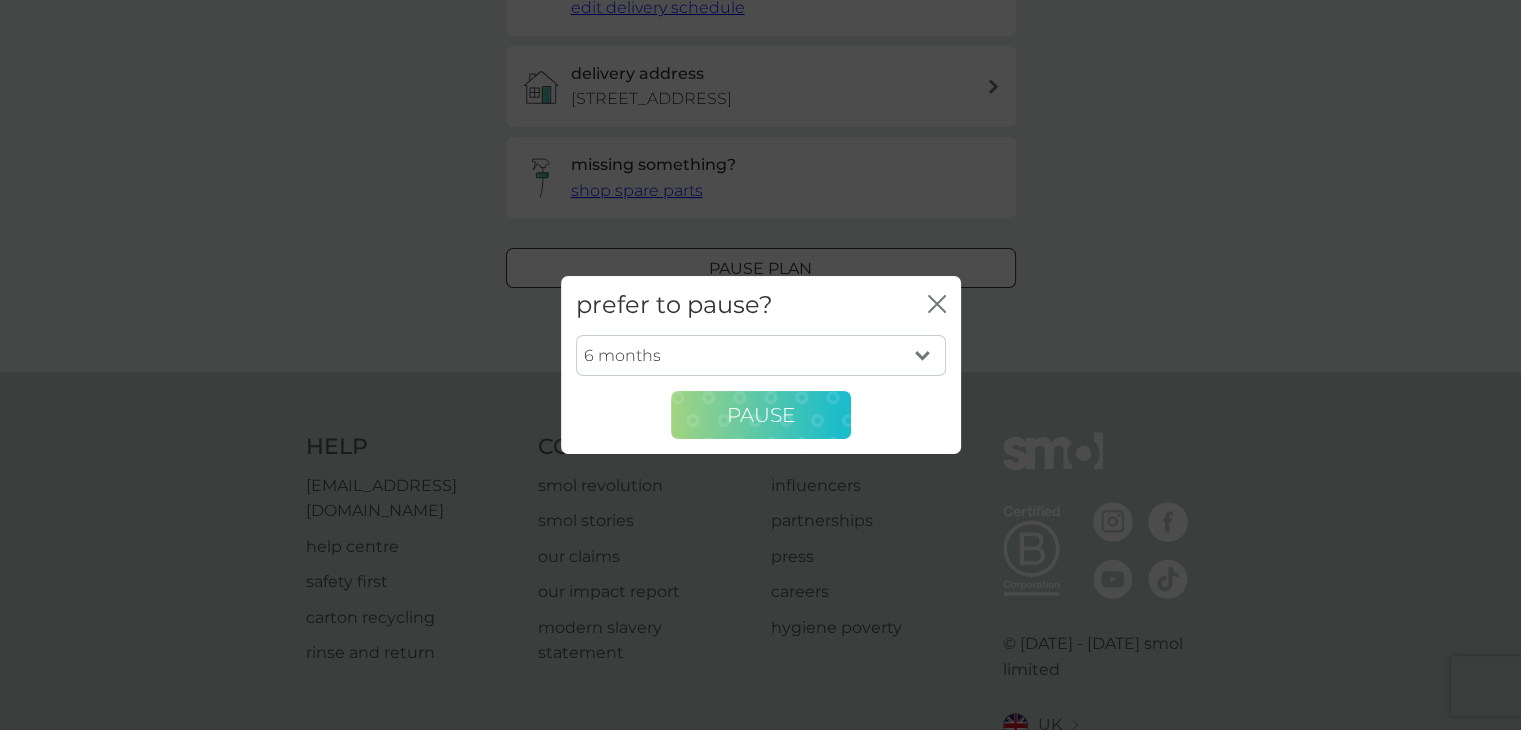 click on "Pause" at bounding box center [761, 415] 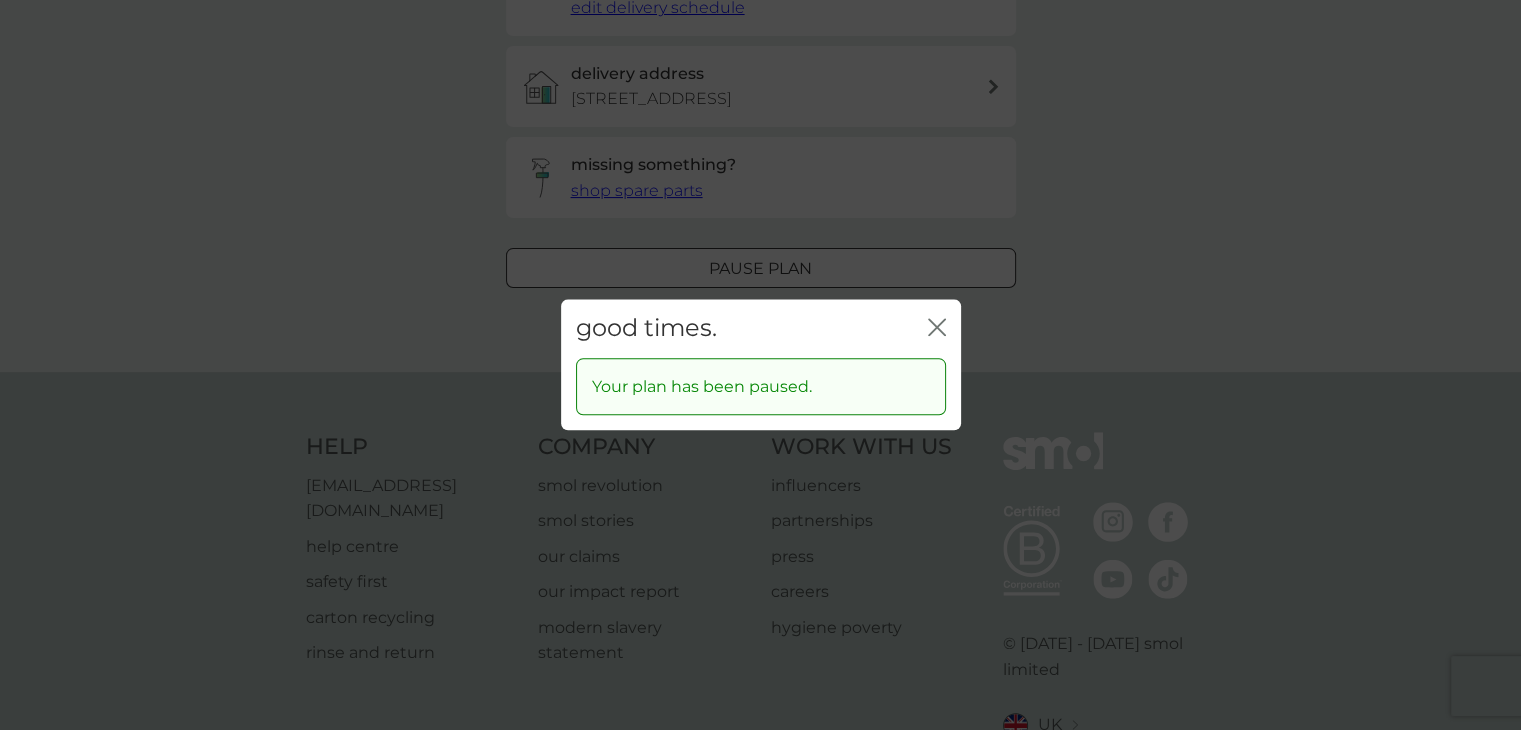 click on "good times. close" at bounding box center (761, 328) 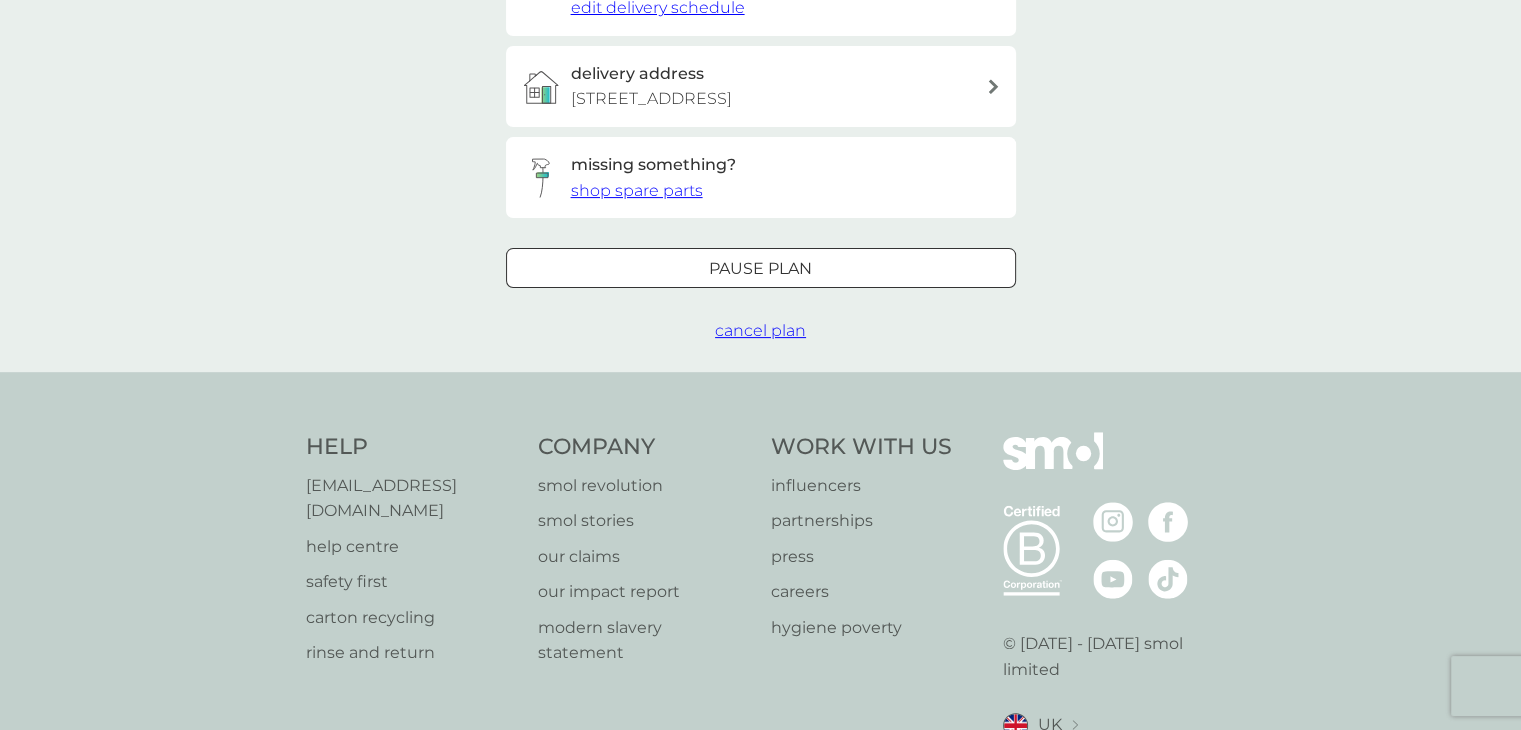 click on "your smol plans multi purpose spray £7.00 6 x tablets per pack plan settings next order [DATE] edit date i need it now your delivery schedule 1 pack every 12 weeks edit delivery schedule delivery address [STREET_ADDRESS] missing something? shop spare parts Pause plan cancel plan" at bounding box center (760, -63) 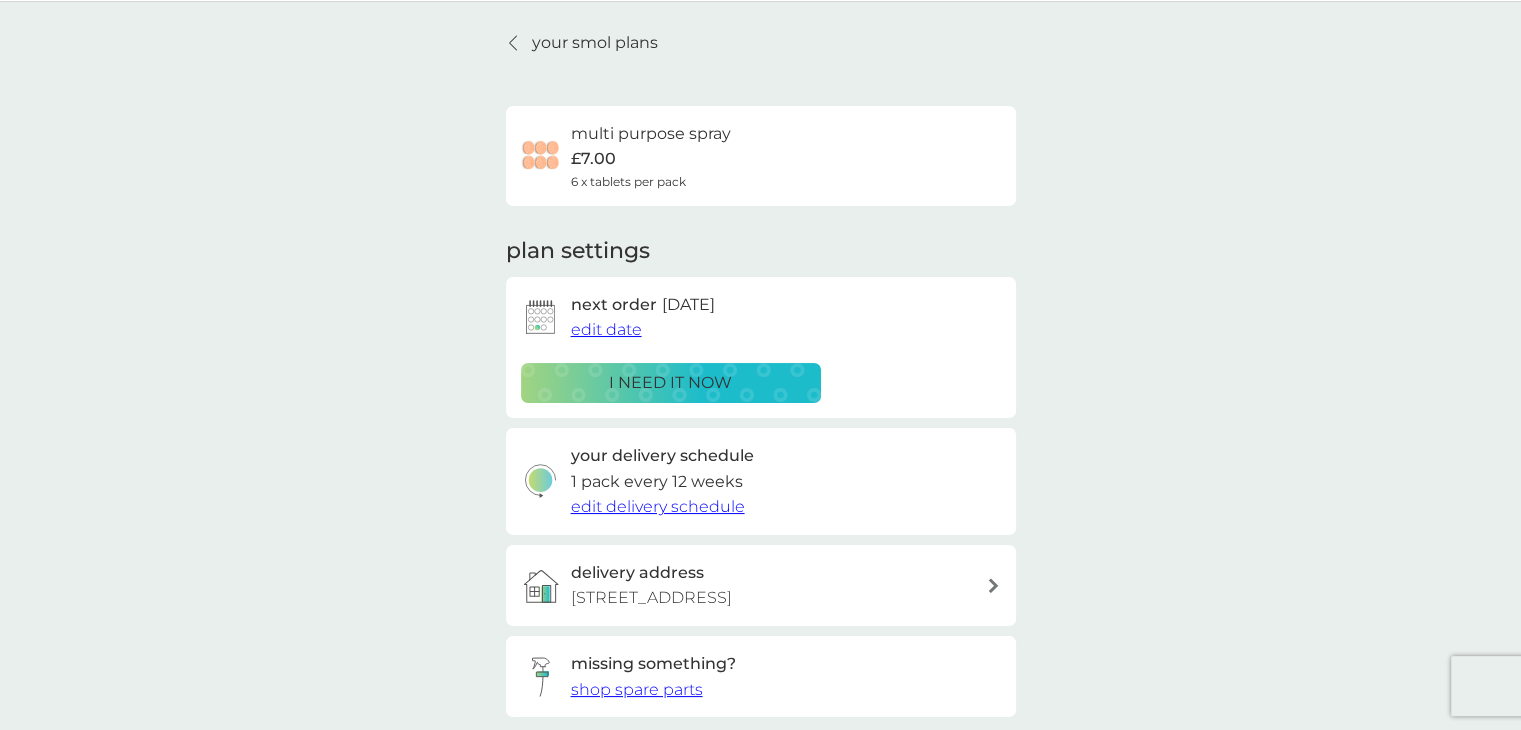 scroll, scrollTop: 0, scrollLeft: 0, axis: both 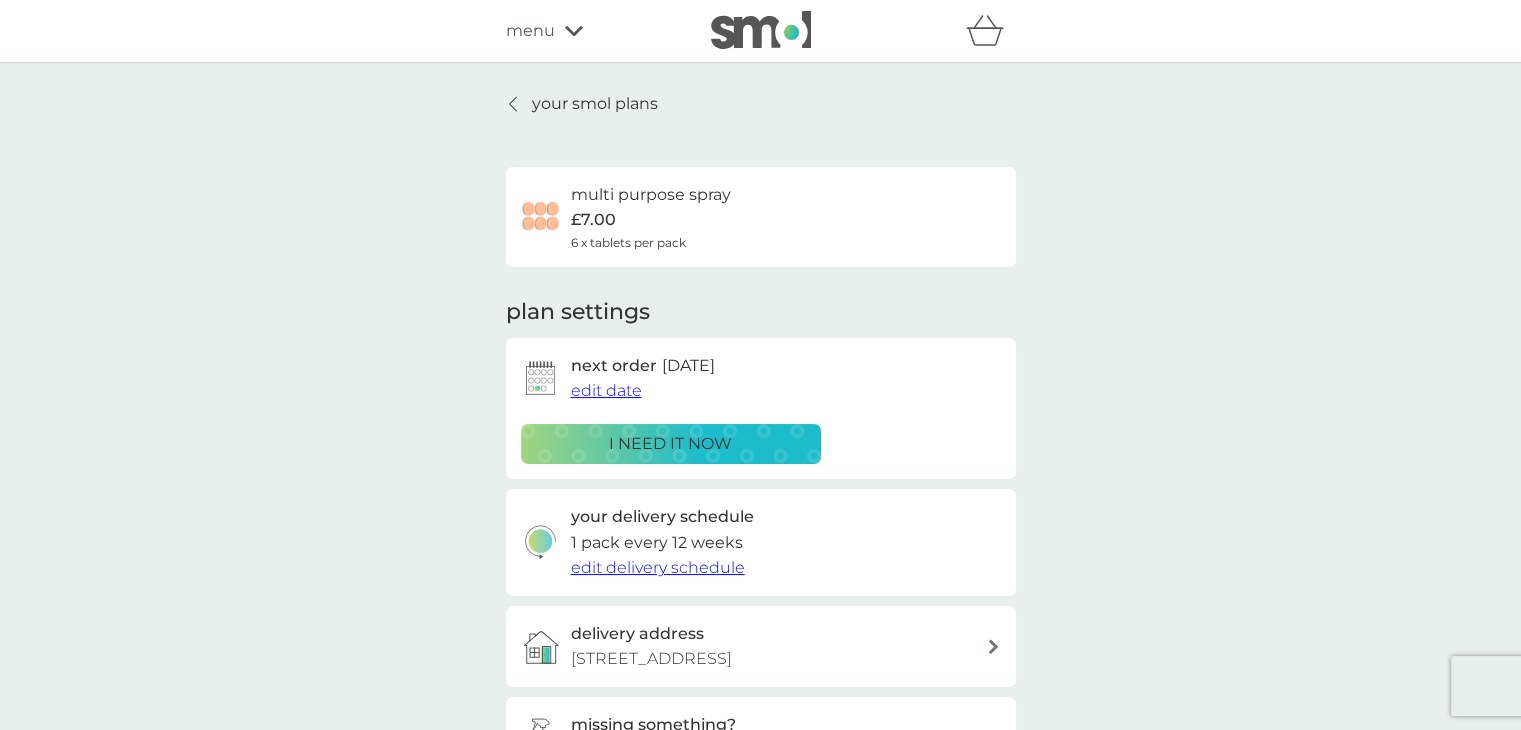 click 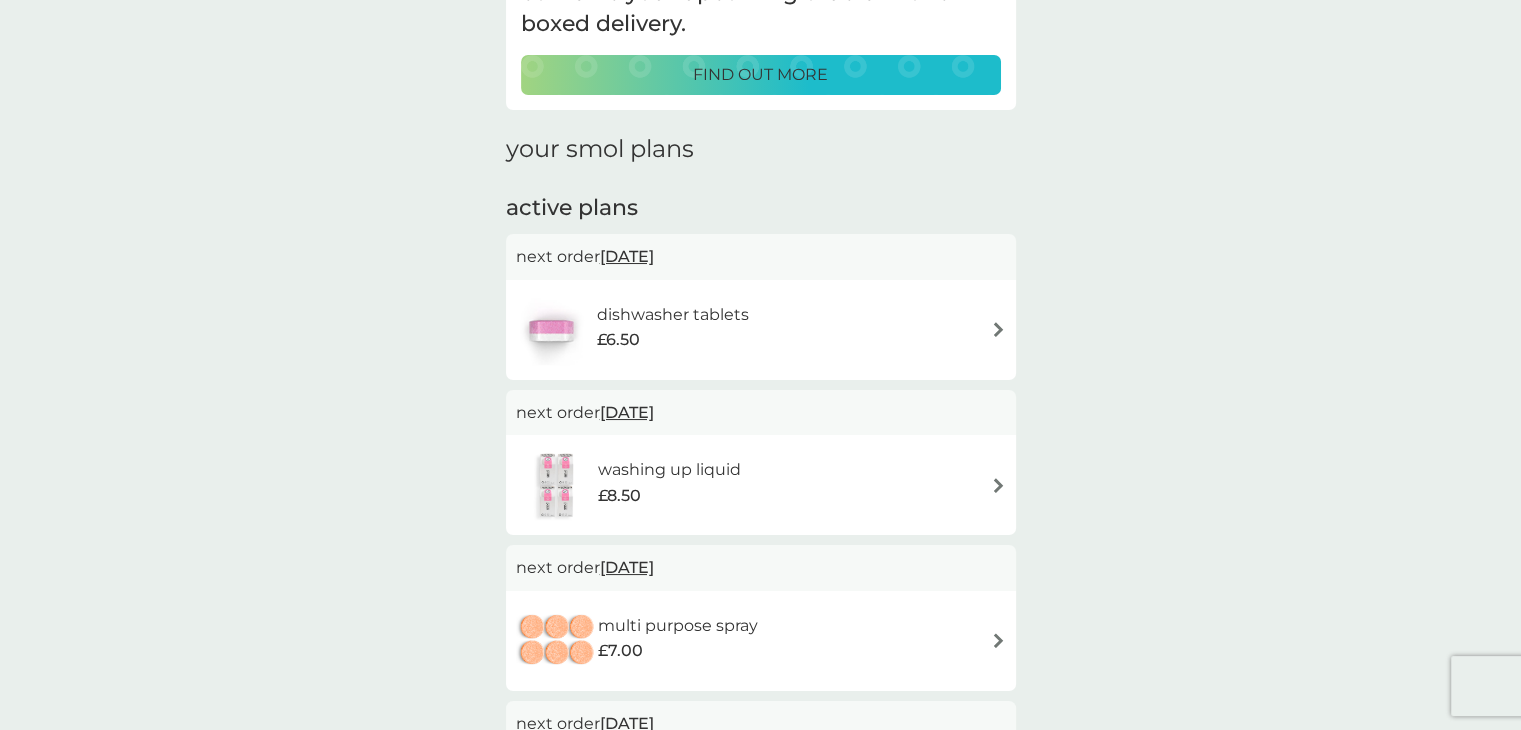 scroll, scrollTop: 200, scrollLeft: 0, axis: vertical 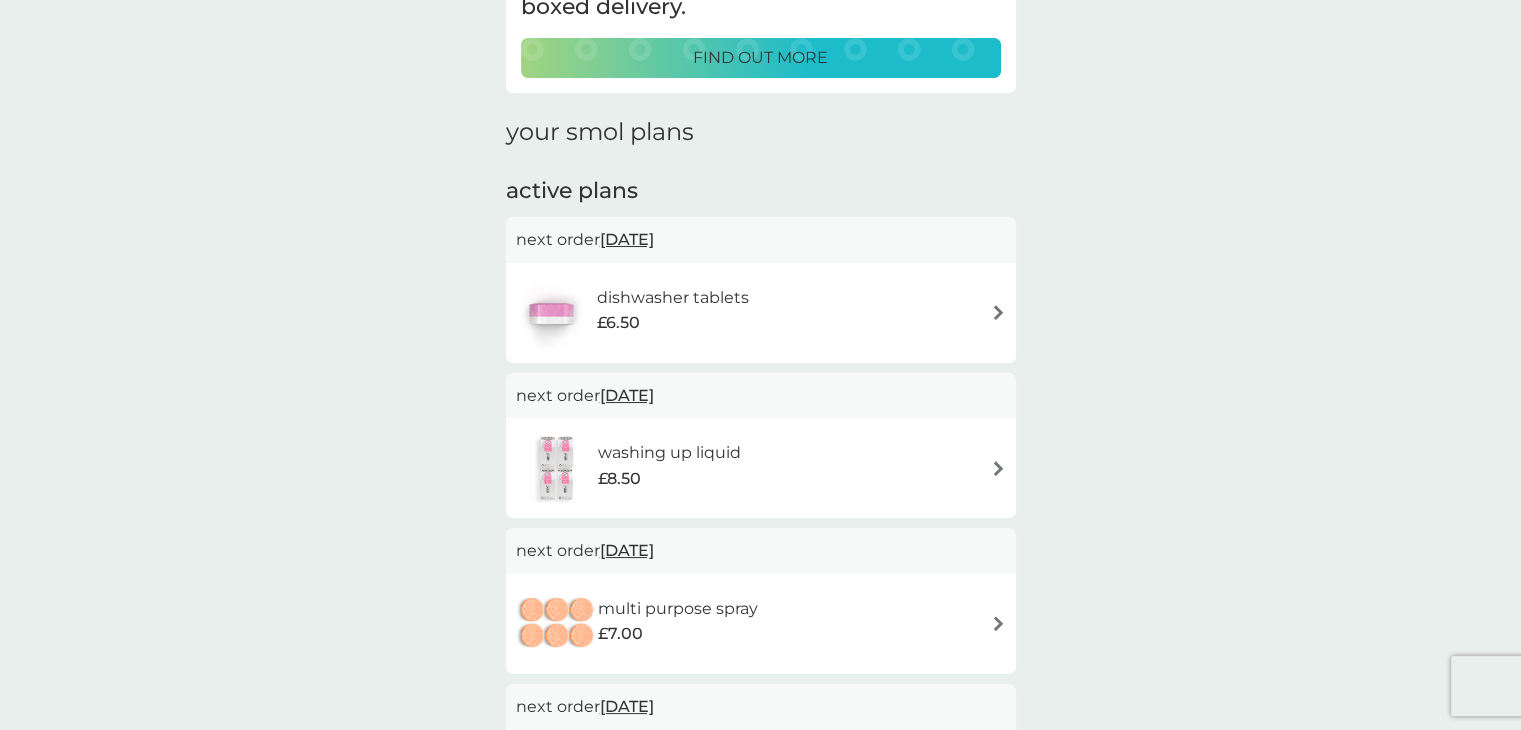 click on "dishwasher tablets £6.50" at bounding box center (761, 313) 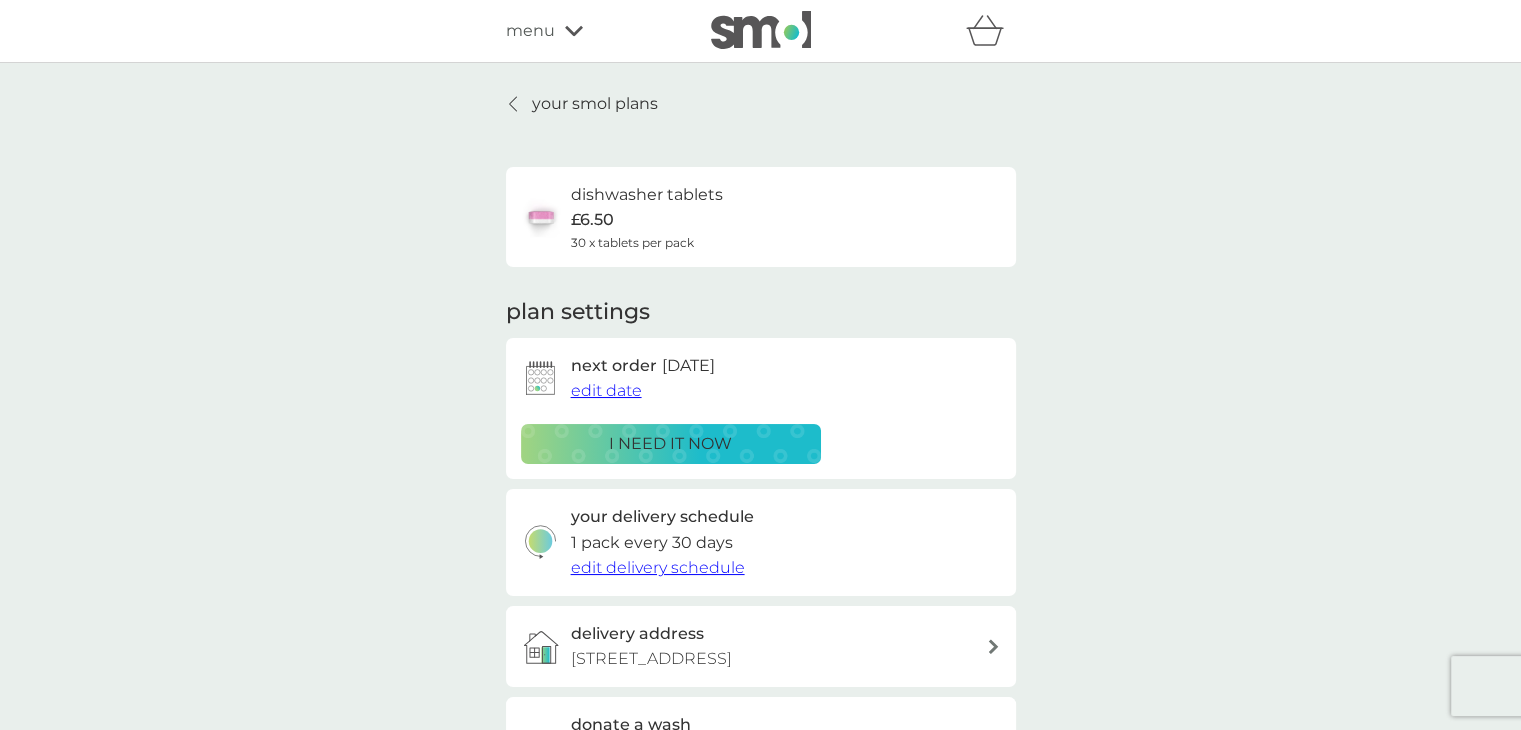 click on "edit date" at bounding box center [606, 390] 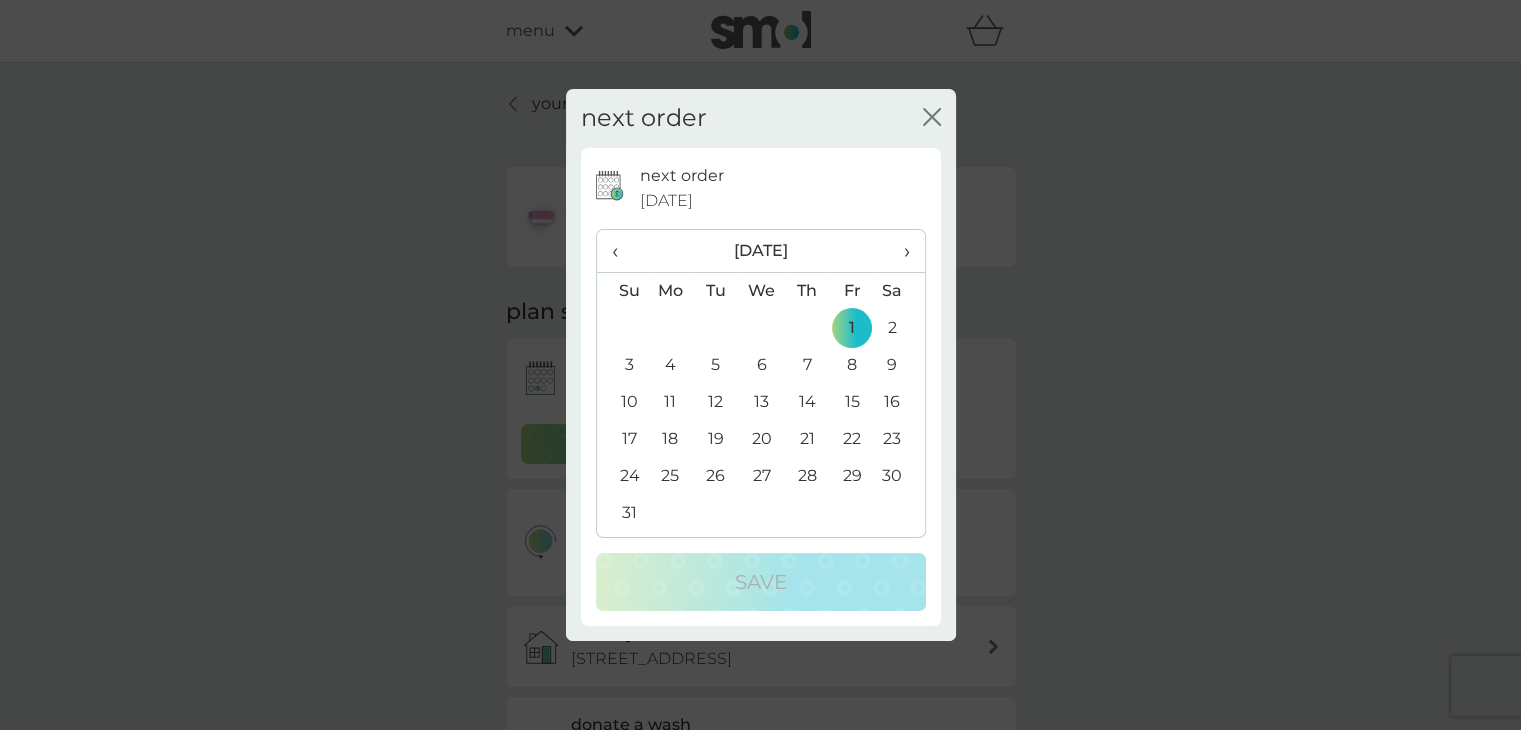 click on "›" at bounding box center [899, 251] 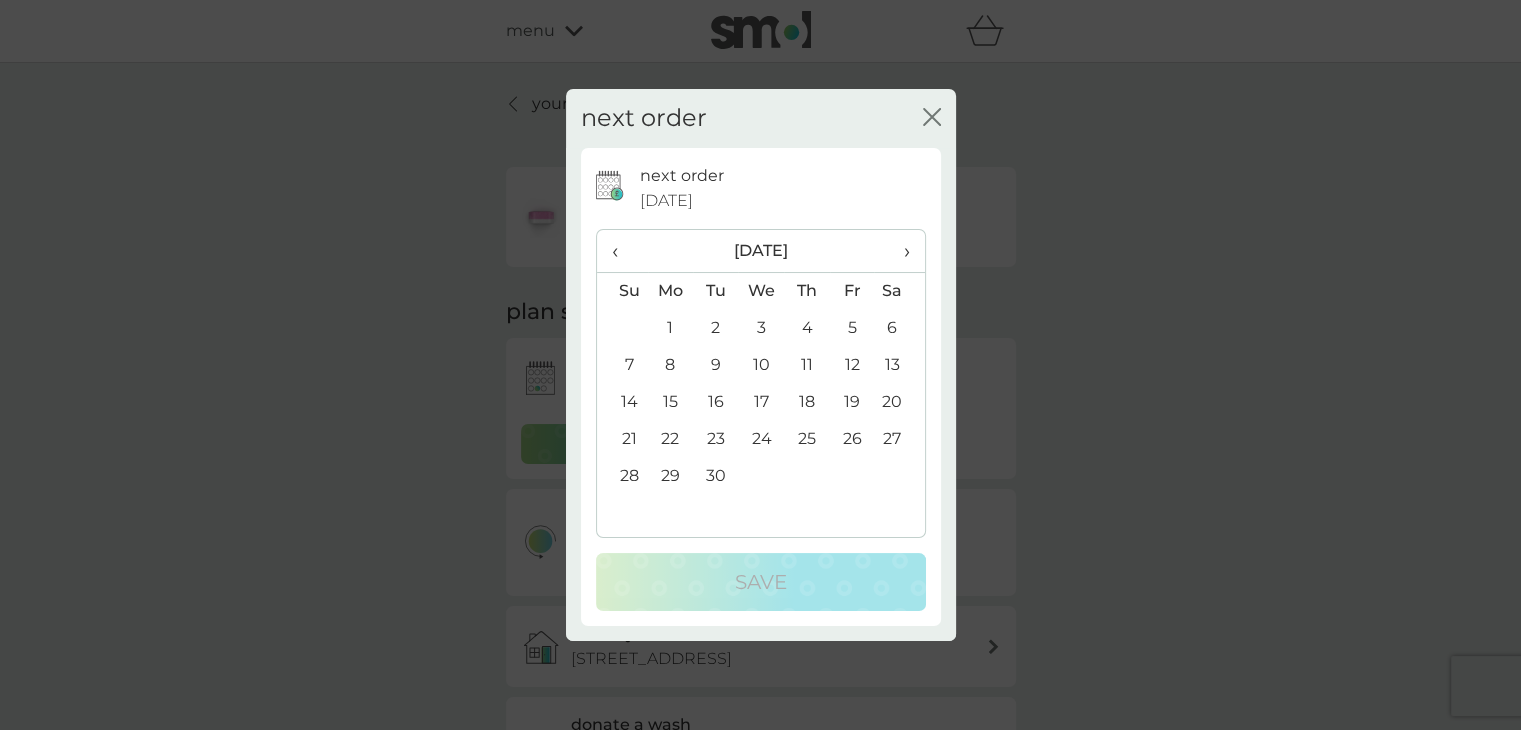click on "1" at bounding box center (671, 328) 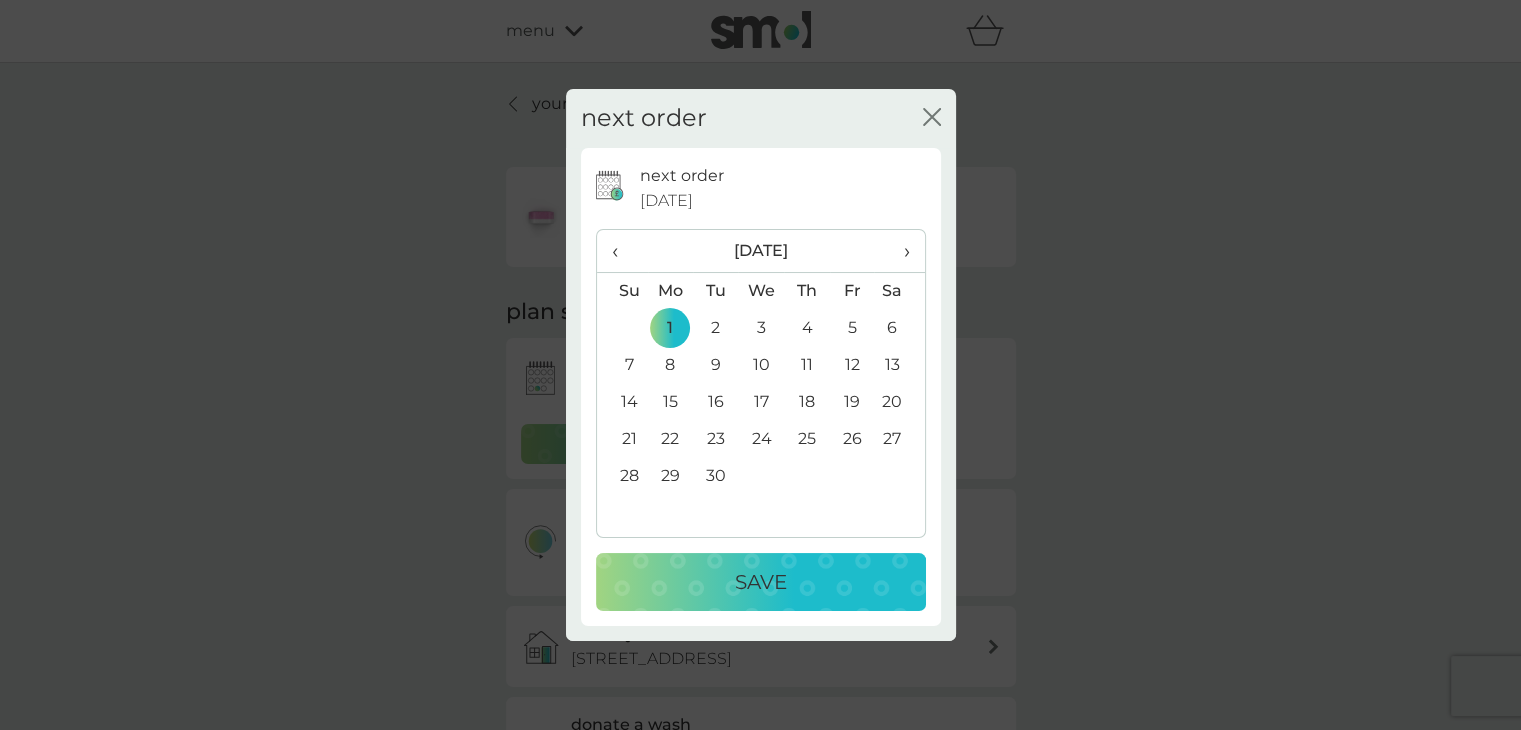 click on "Save" at bounding box center (761, 582) 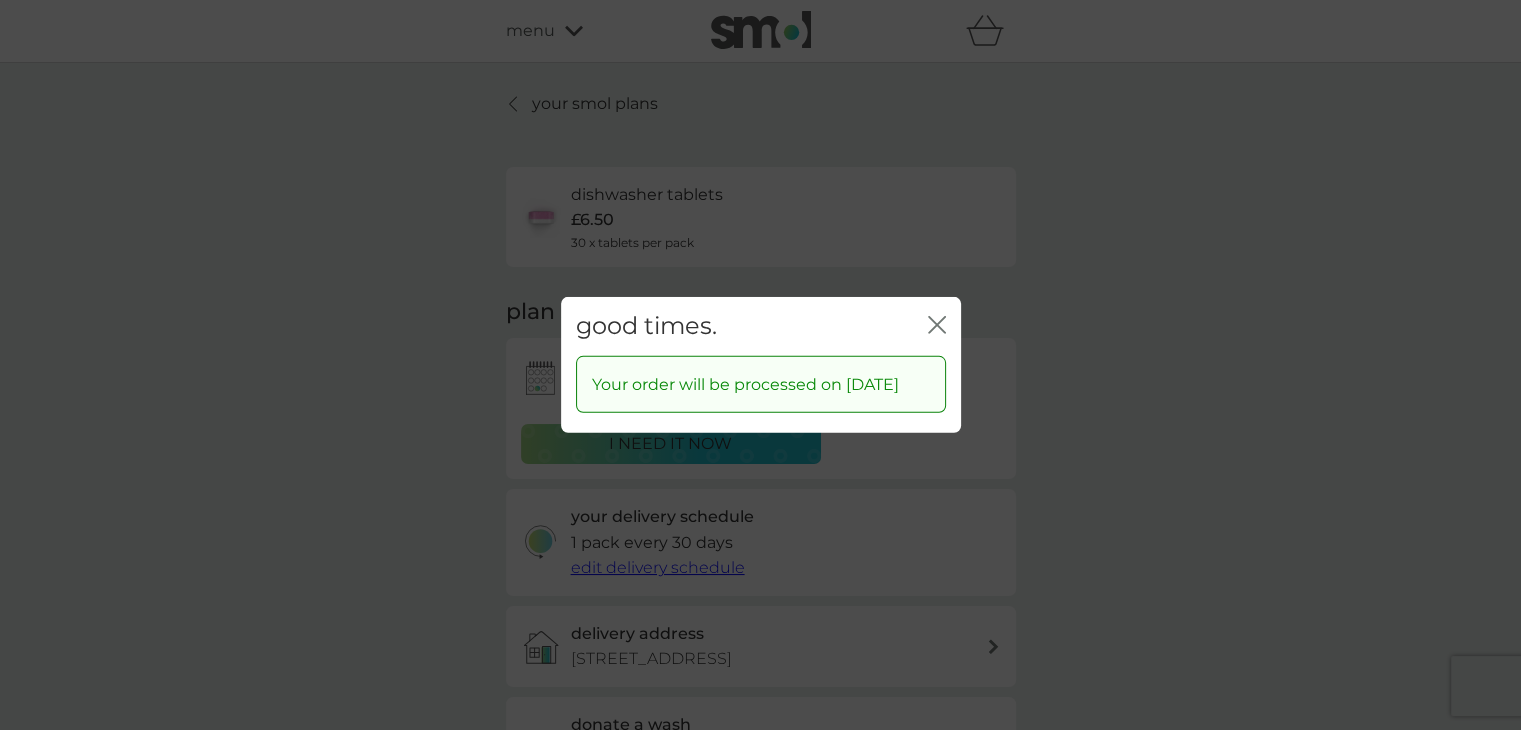 click on "close" 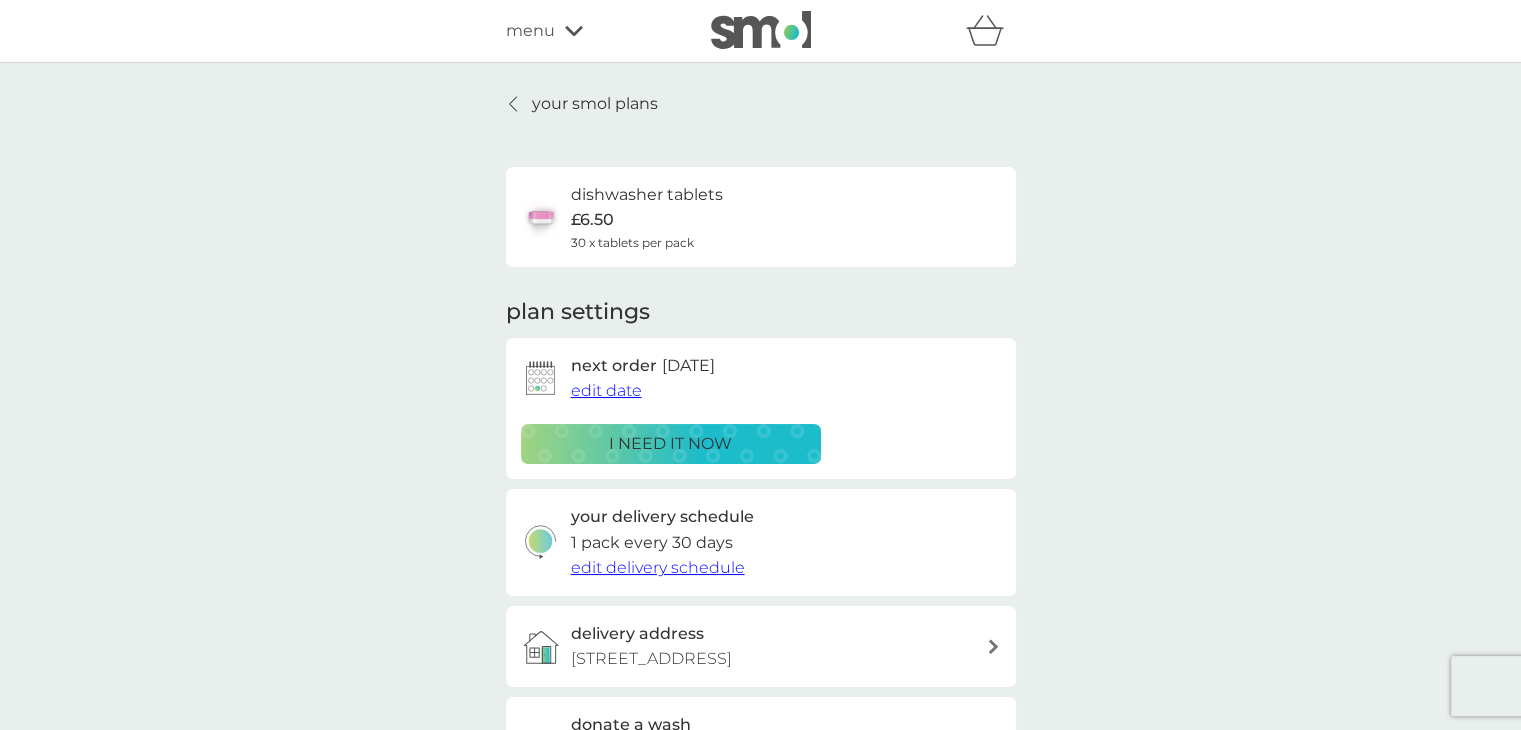 click on "your smol plans" at bounding box center (595, 104) 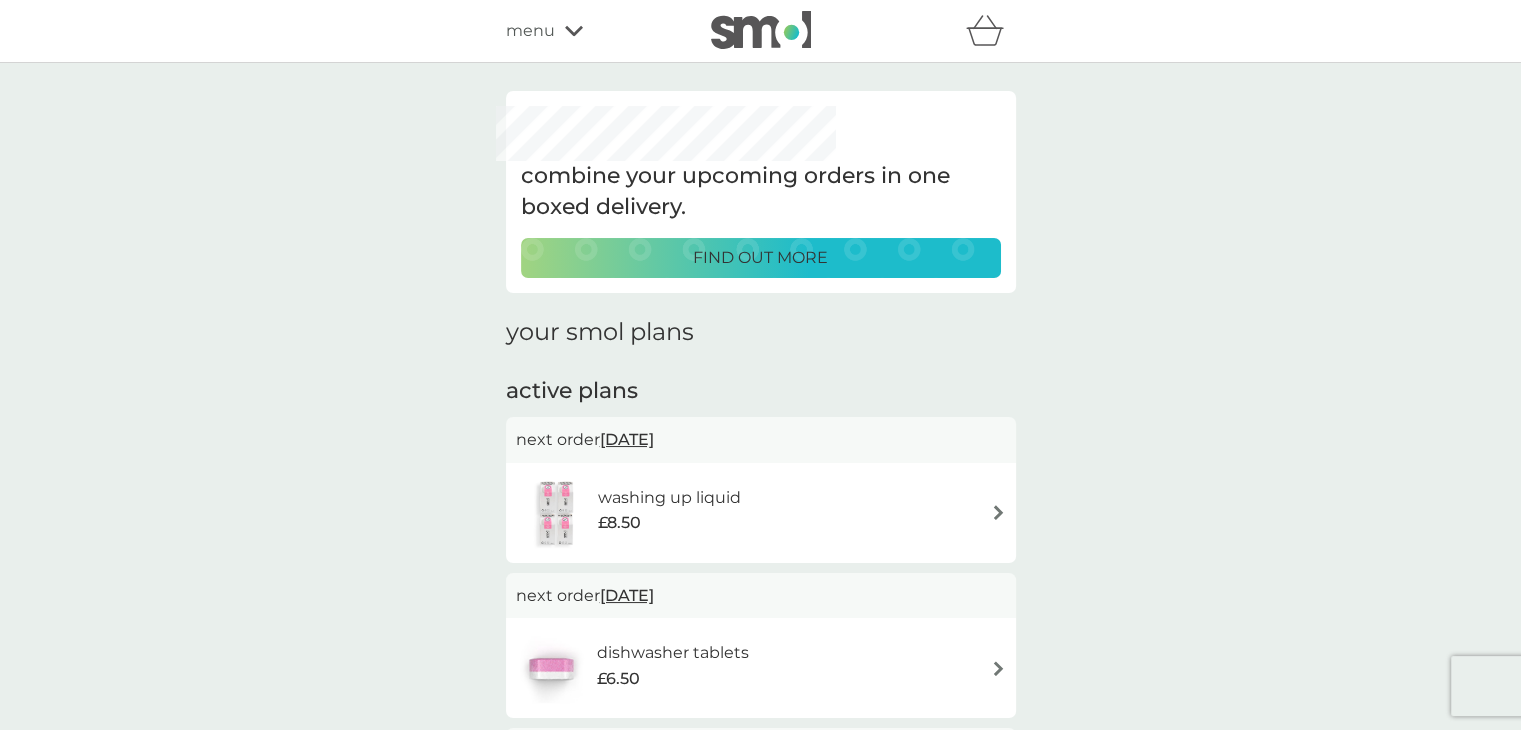 click on "combine your upcoming orders in one boxed delivery. find out more your smol plans active plans next order  [DATE] washing up liquid £8.50 next order  [DATE] dishwasher tablets £6.50 next order  [DATE] multi purpose spray £7.00 next order  [DATE] floor cleaner £7.00 next order  [DATE] foaming bathroom spray £7.00" at bounding box center (760, 648) 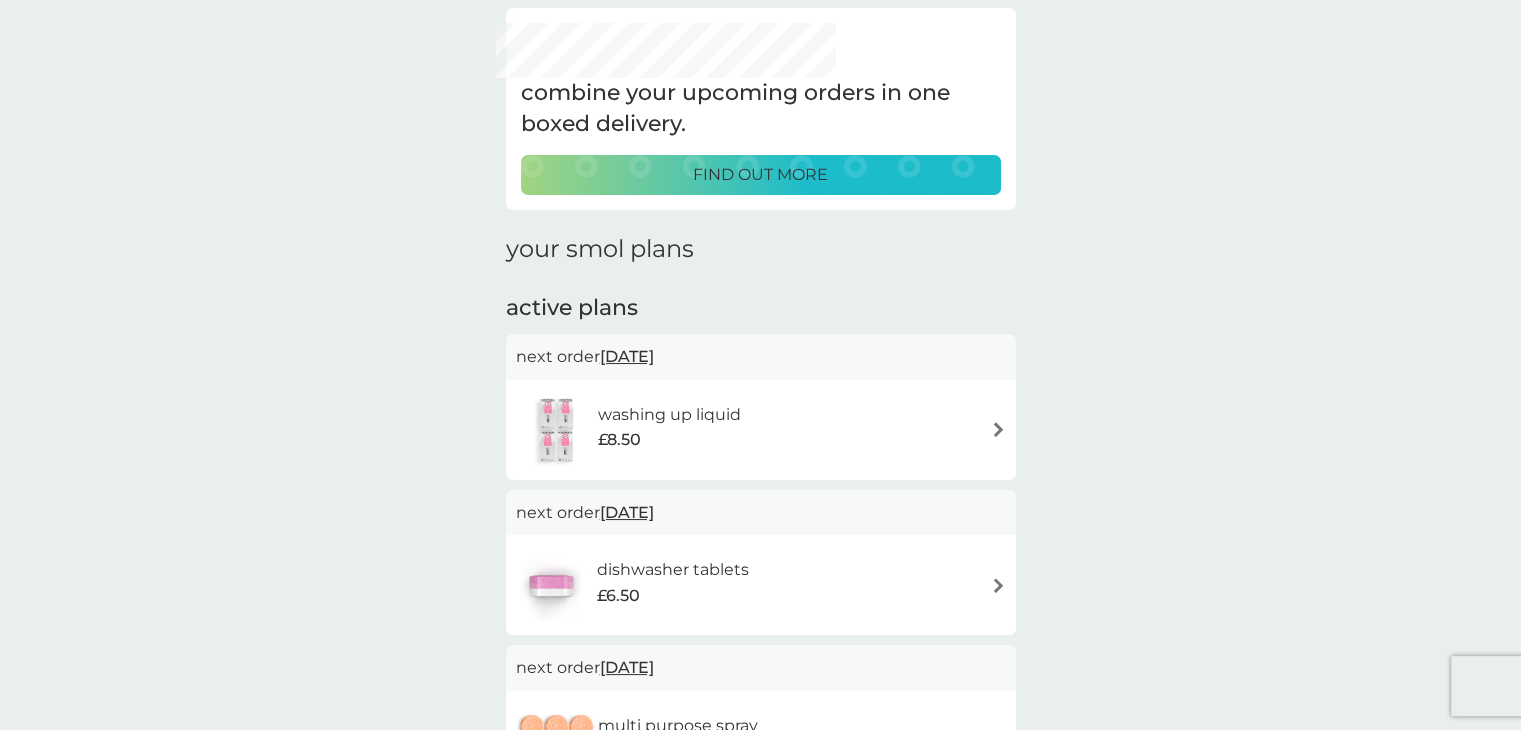 scroll, scrollTop: 0, scrollLeft: 0, axis: both 